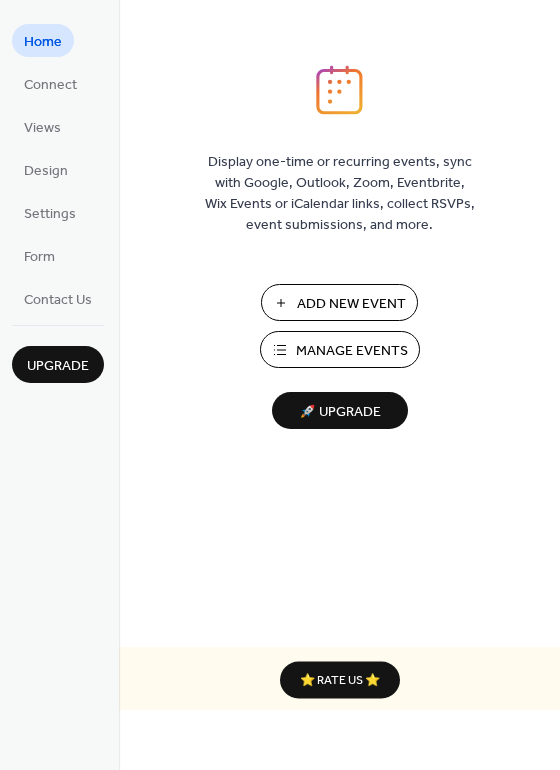 scroll, scrollTop: 0, scrollLeft: 0, axis: both 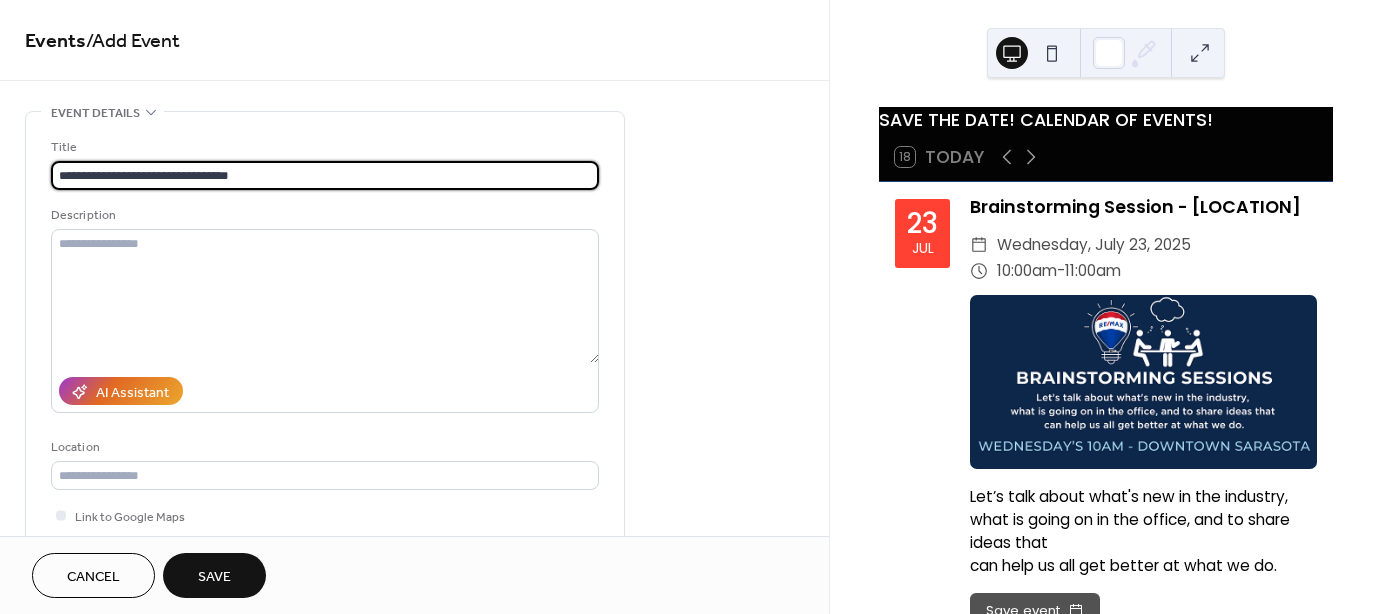 type on "**********" 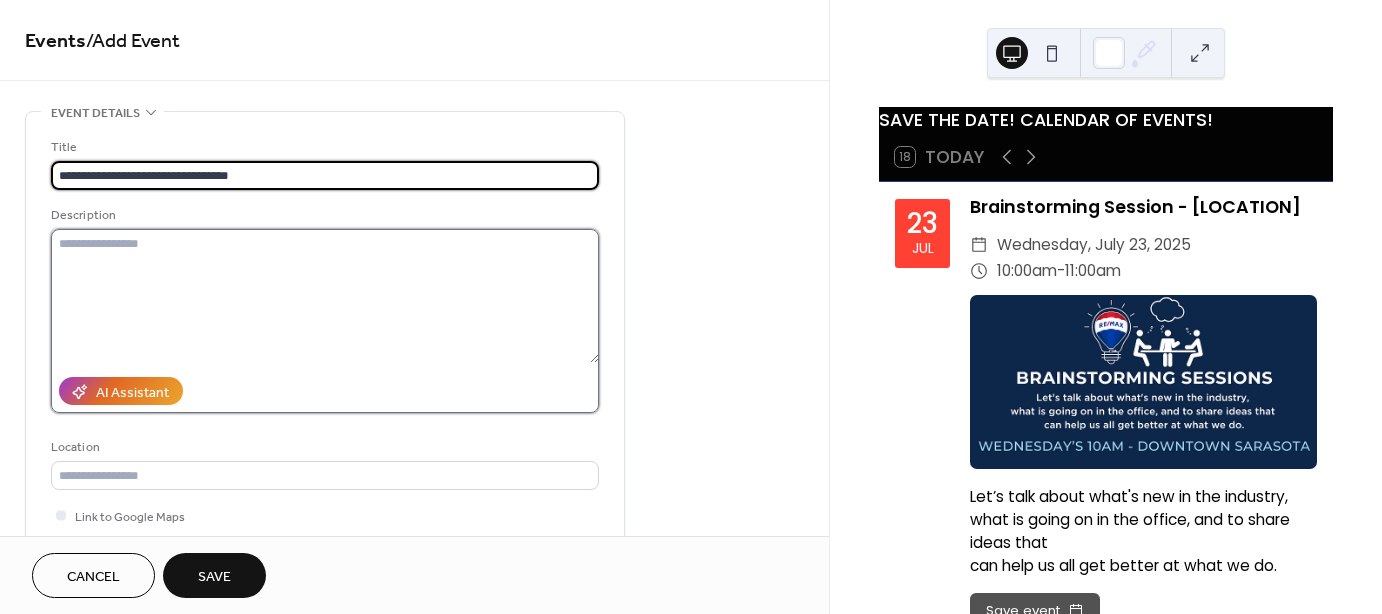 click at bounding box center (325, 296) 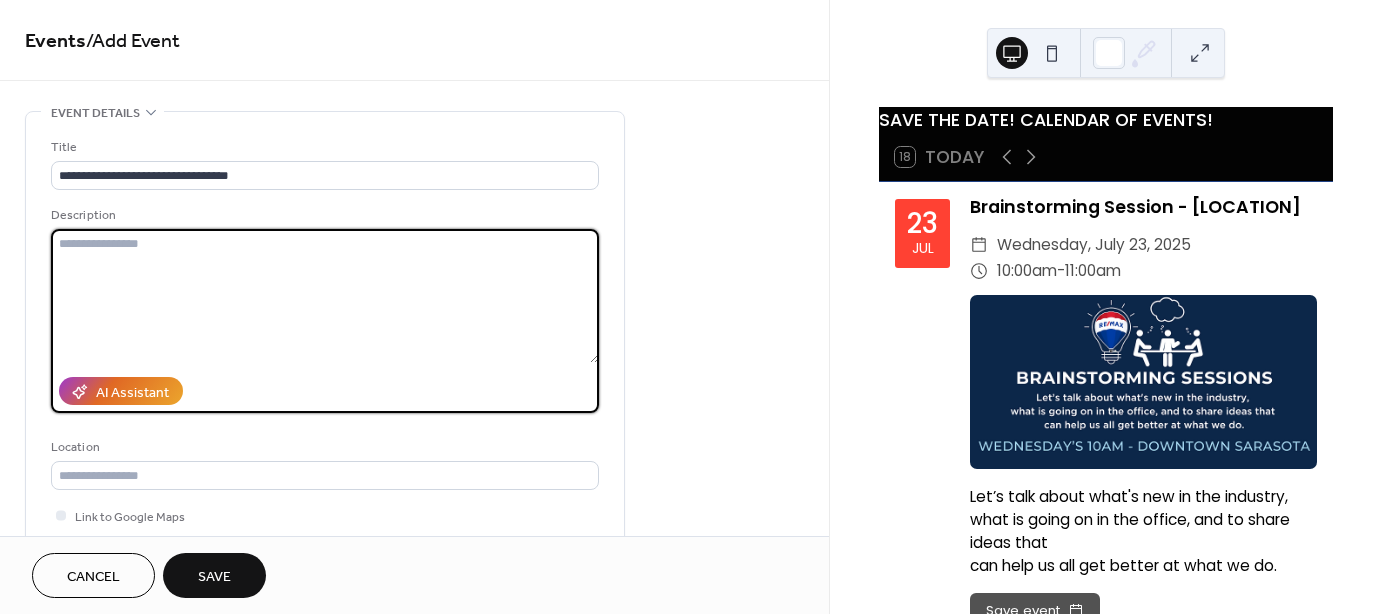 paste on "**********" 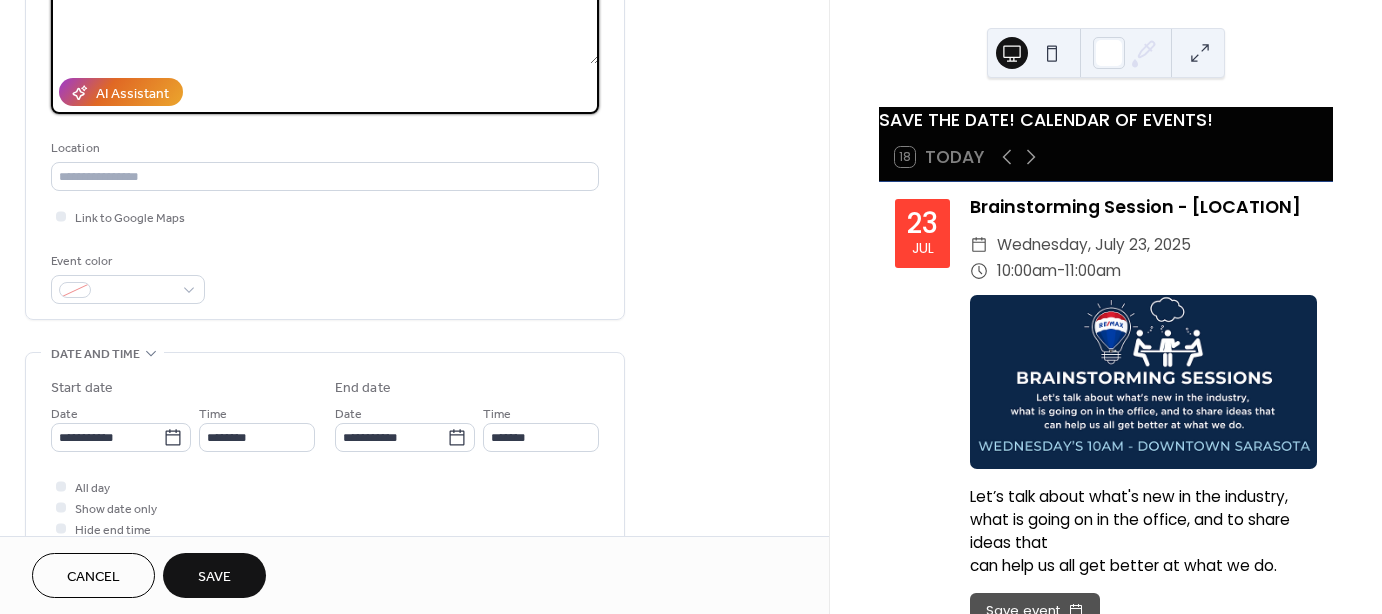 scroll, scrollTop: 300, scrollLeft: 0, axis: vertical 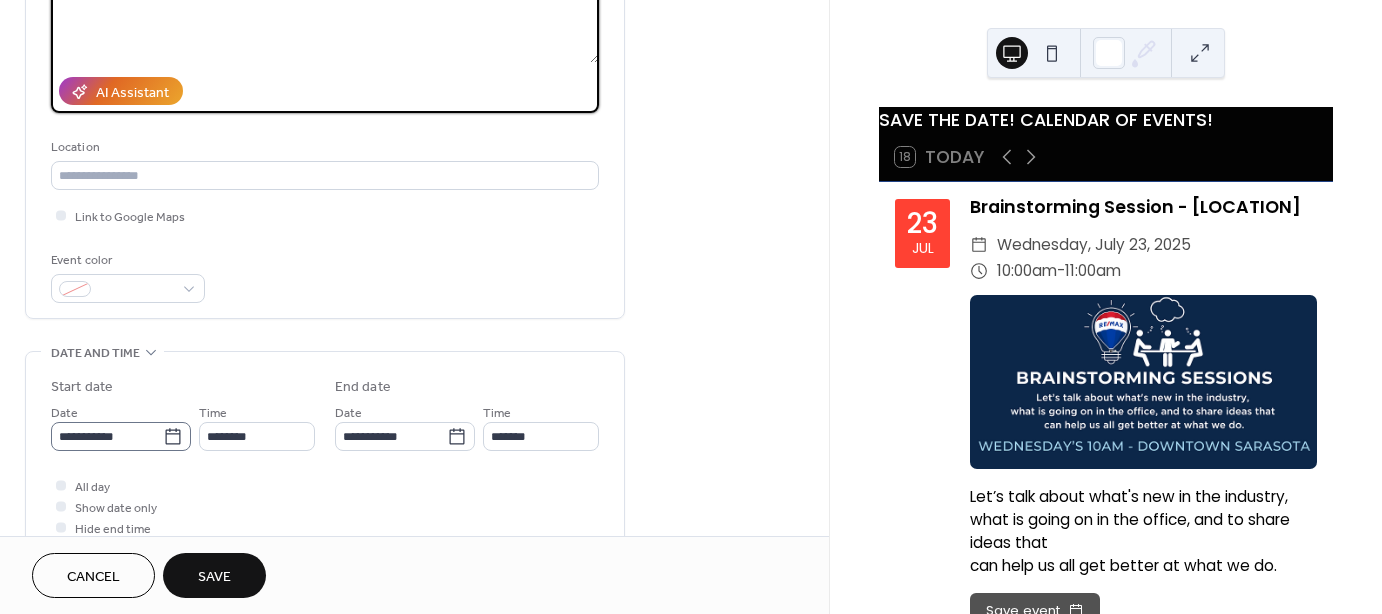 type on "**********" 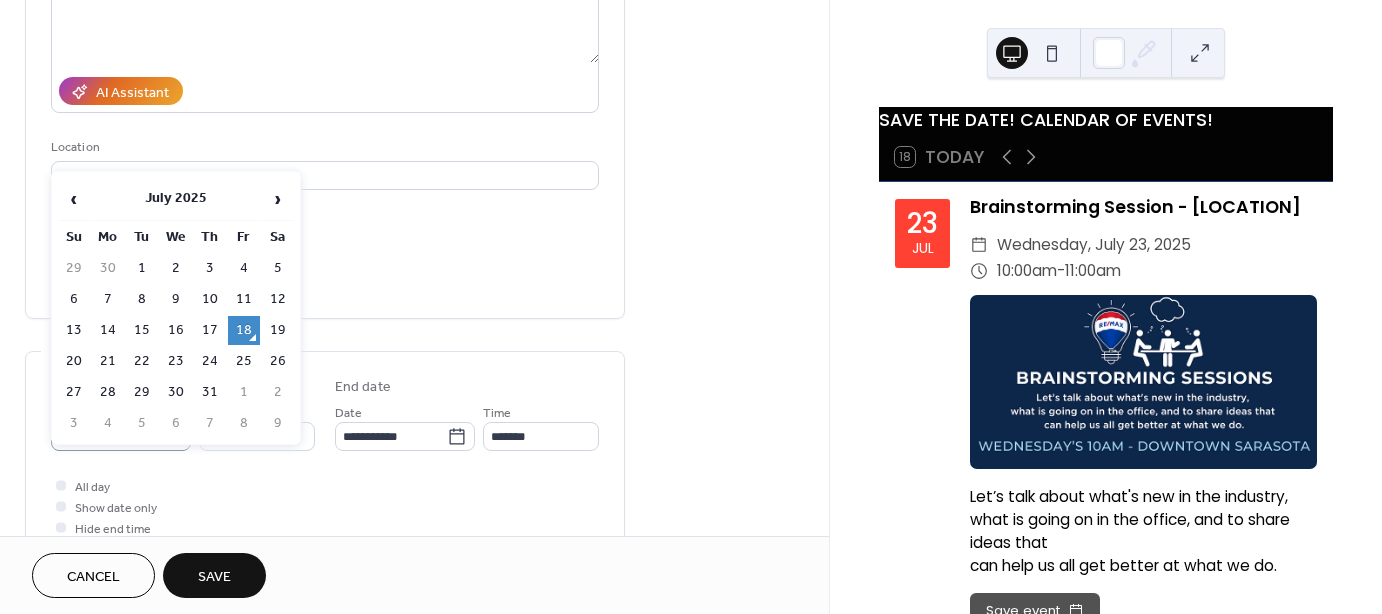 click on "RU -Folio Mastery: Streamline Every Transaction from Your Inbox 12-1:30pmET ​ [DAY], [MONTH] [DAY], [YEAR] ​ 12:00pm - 1:30pm -" at bounding box center (691, 307) 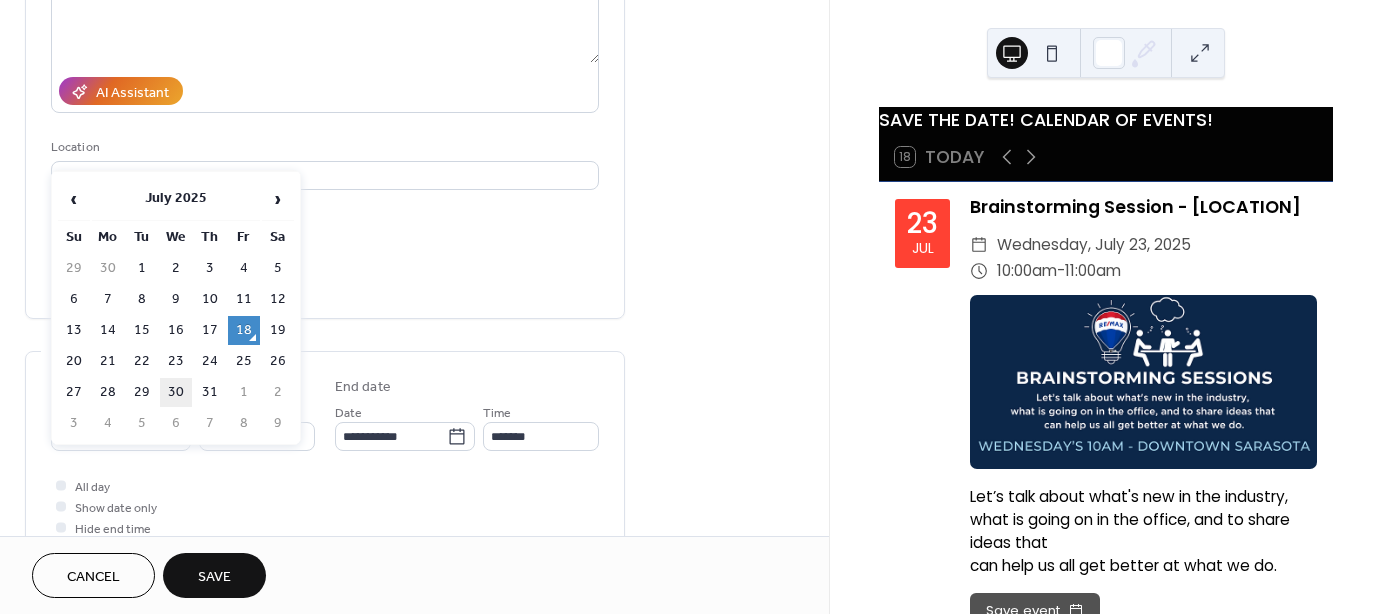 click on "30" at bounding box center [176, 392] 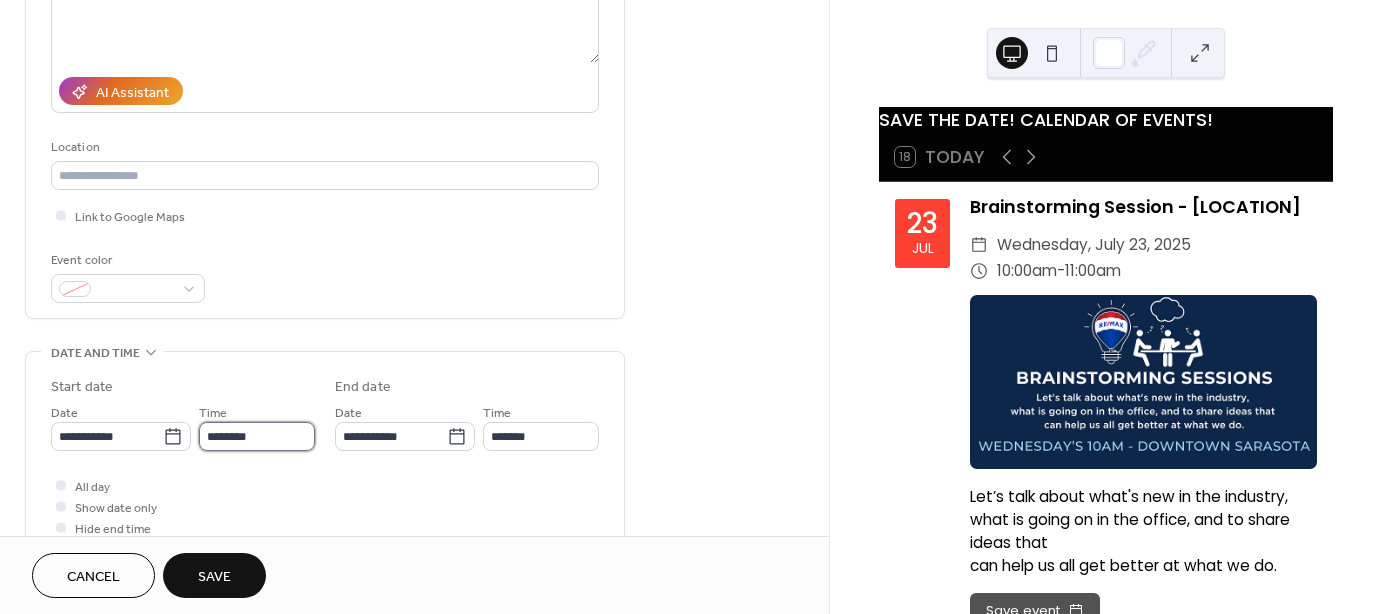 click on "********" at bounding box center [257, 436] 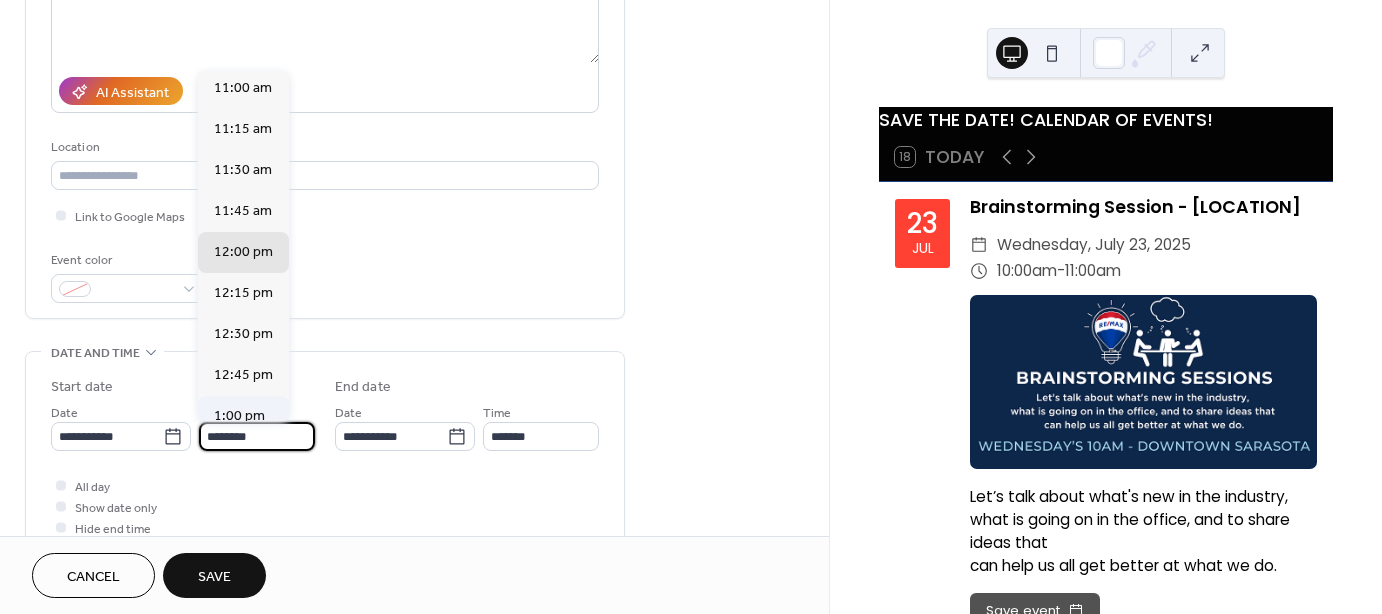 scroll, scrollTop: 1768, scrollLeft: 0, axis: vertical 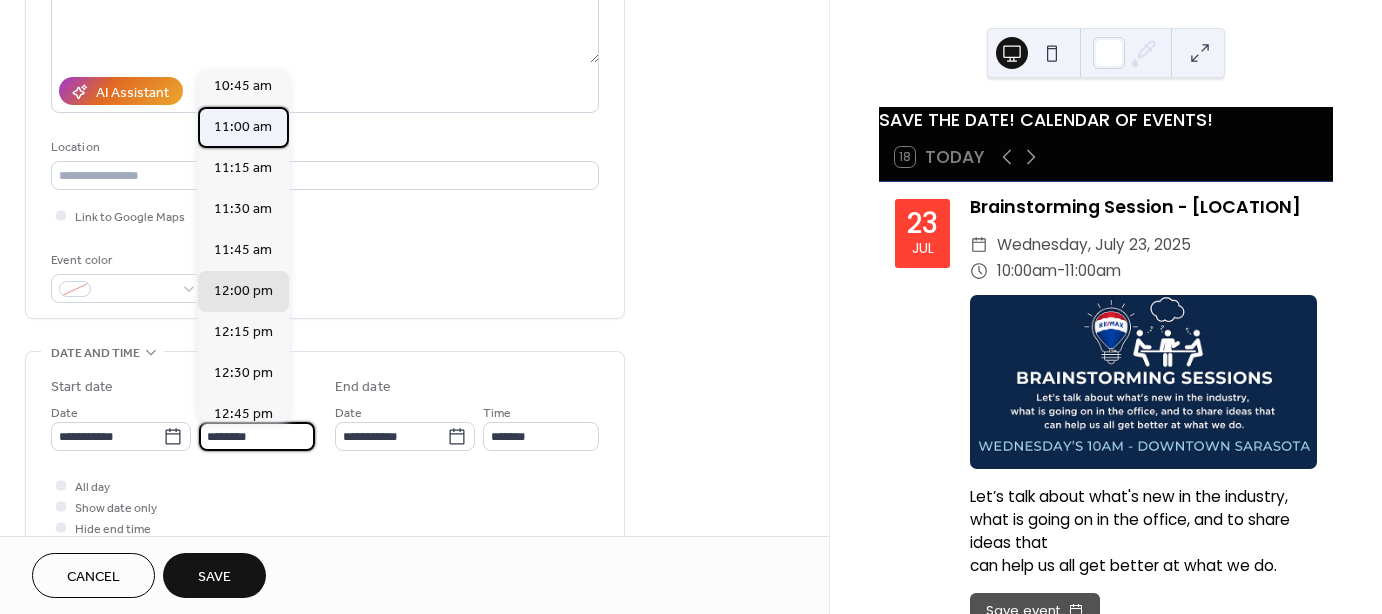click on "11:00 am" at bounding box center [243, 127] 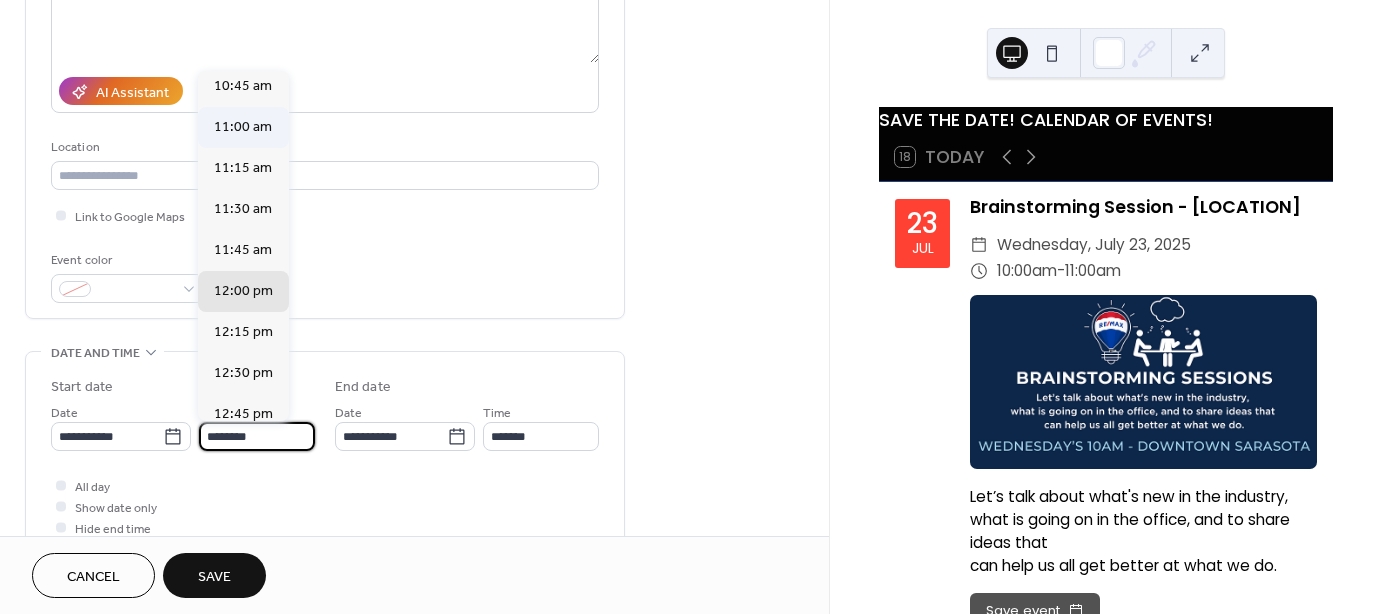 type on "********" 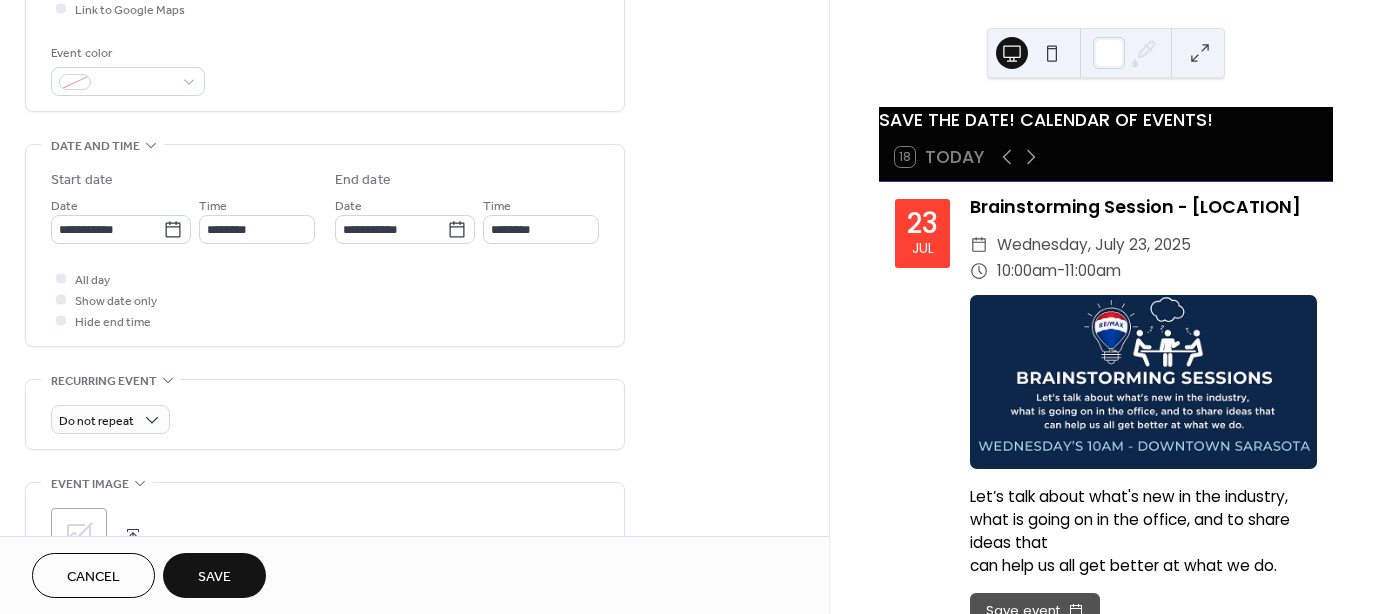 scroll, scrollTop: 600, scrollLeft: 0, axis: vertical 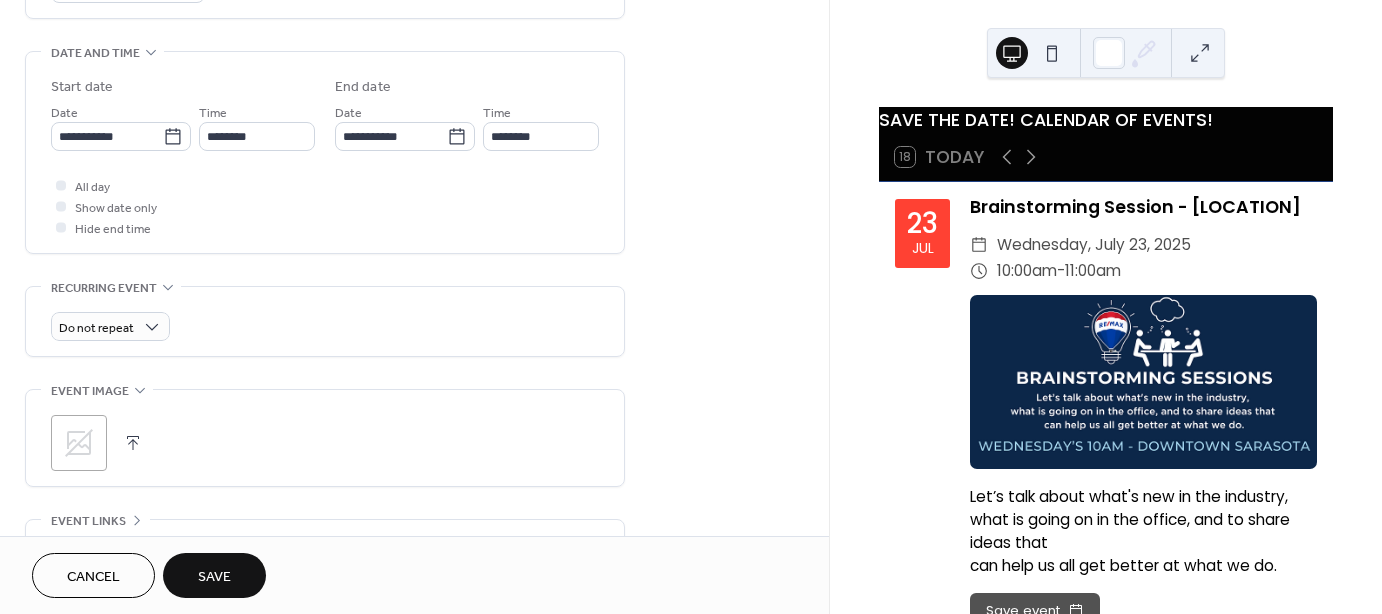 click at bounding box center [133, 443] 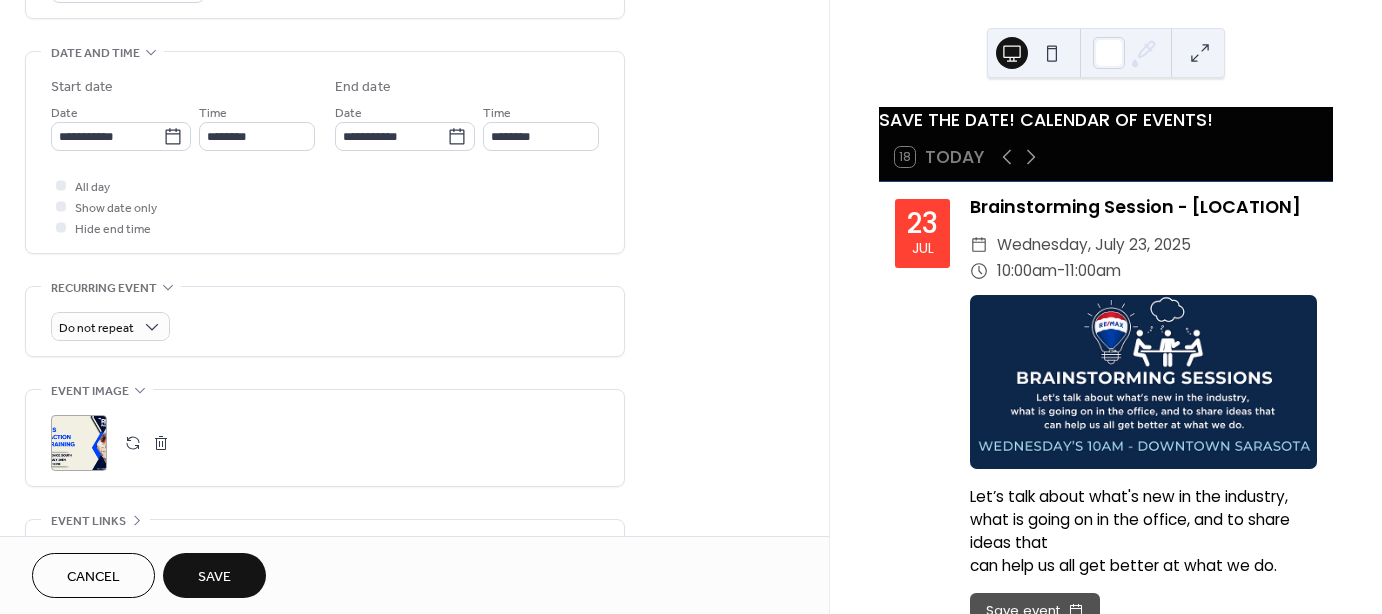 click on "Save" at bounding box center (214, 577) 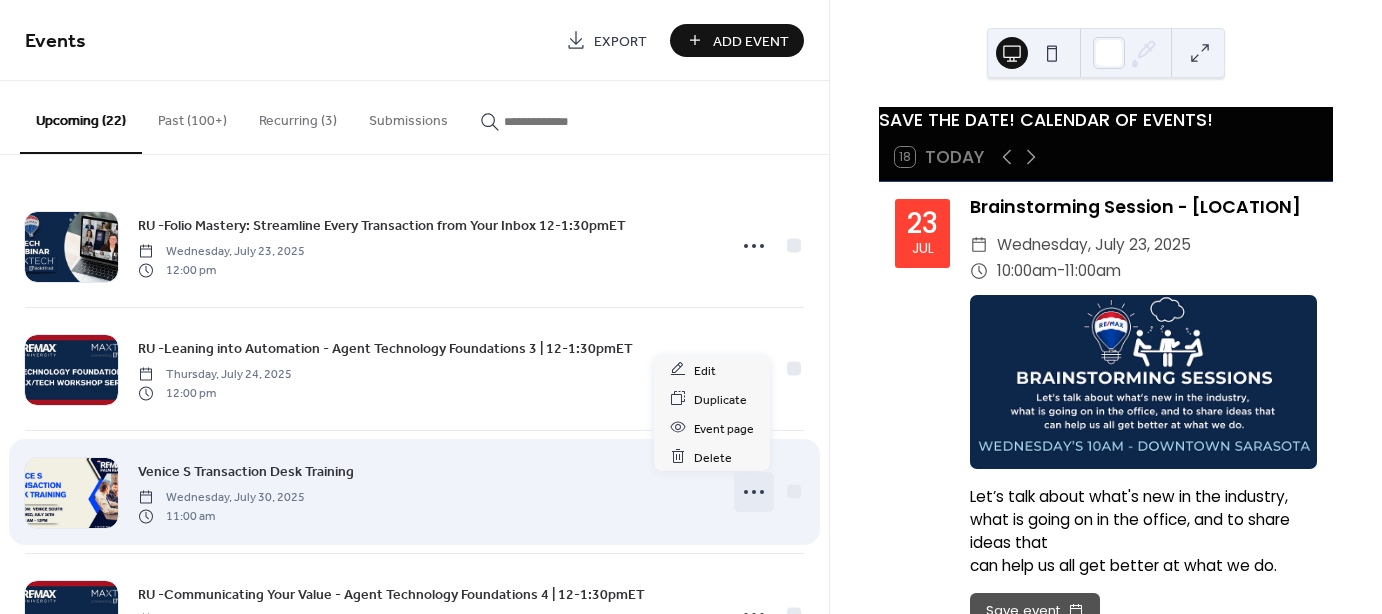 click 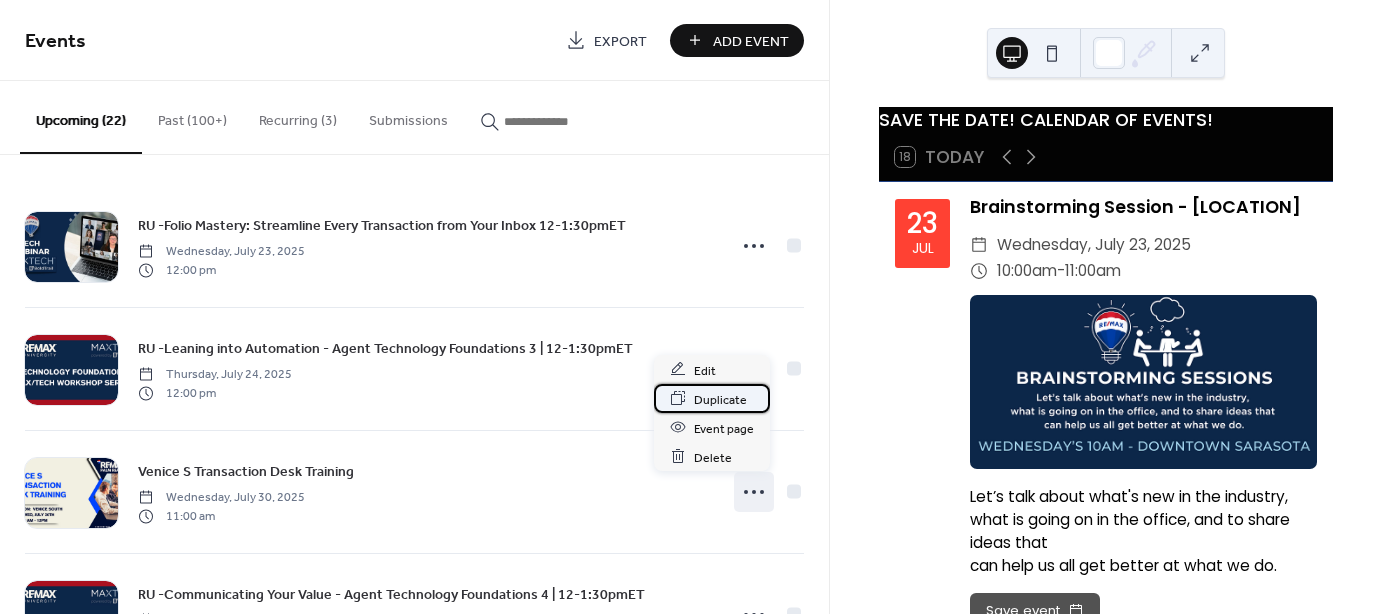 click on "Duplicate" at bounding box center (720, 399) 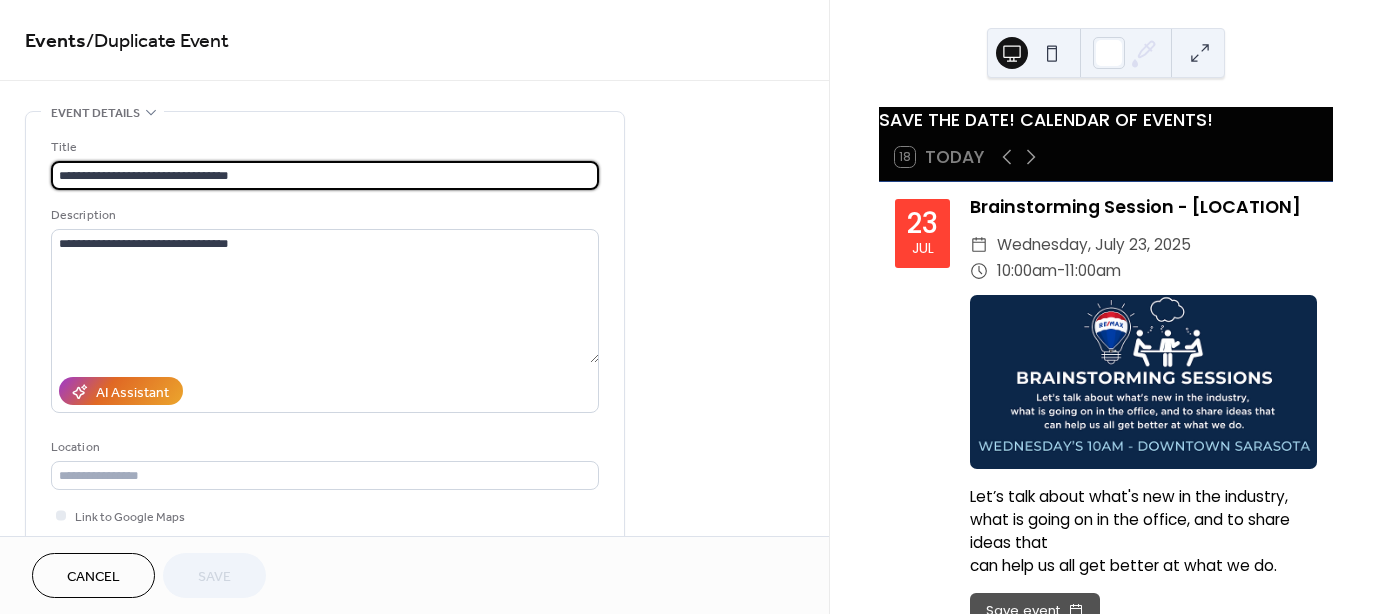 scroll, scrollTop: 1, scrollLeft: 0, axis: vertical 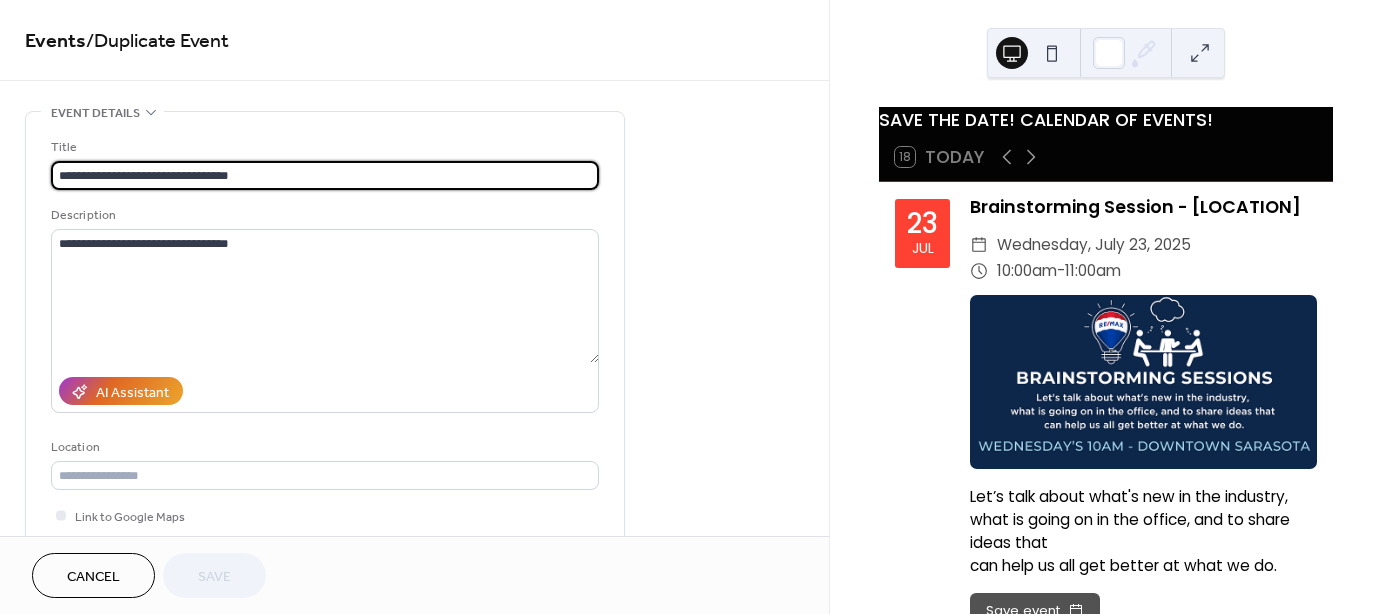 drag, startPoint x: 272, startPoint y: 182, endPoint x: -77, endPoint y: 180, distance: 349.00574 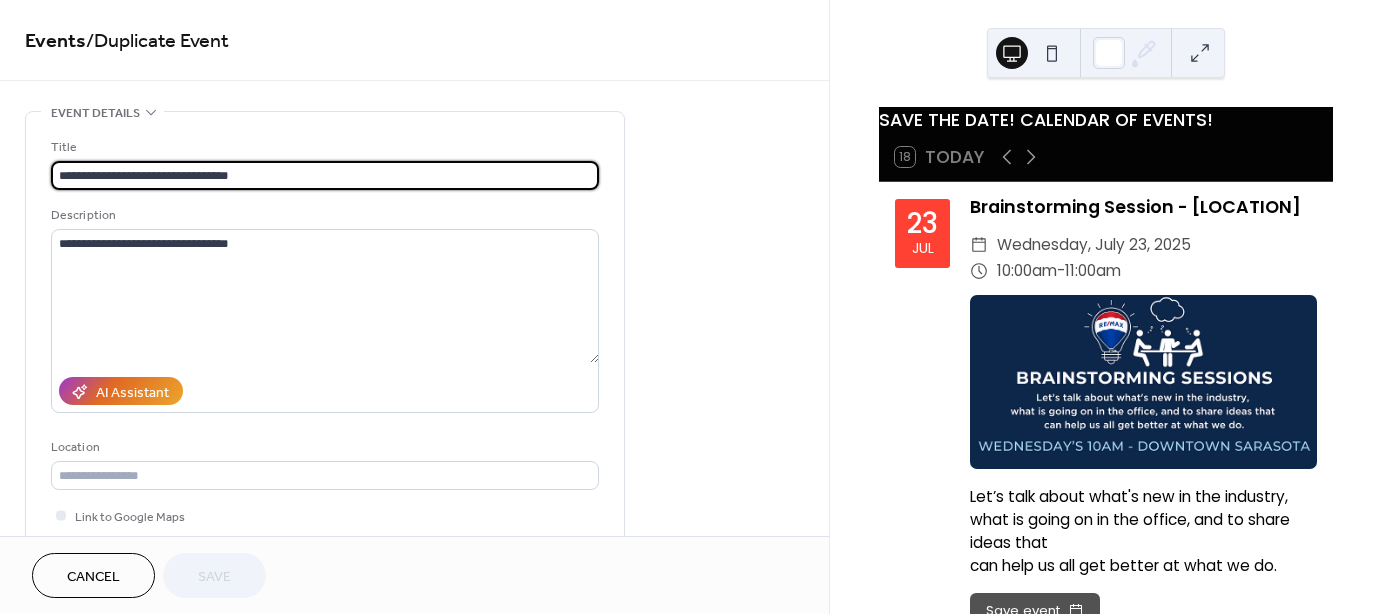 click on "RU -Folio Mastery: Streamline Every Transaction from Your Inbox 12-1:30pmET ​ [DAY], [MONTH] [DAY], [YEAR] ​ 12:00pm -" at bounding box center (691, 307) 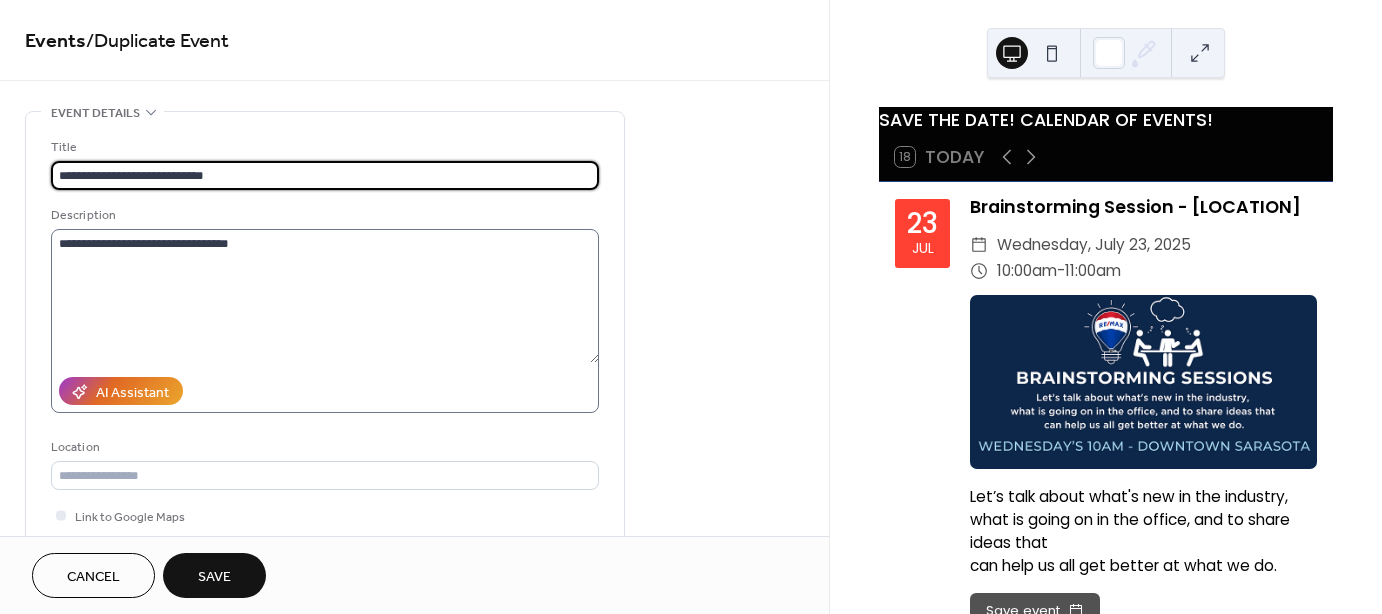 type on "**********" 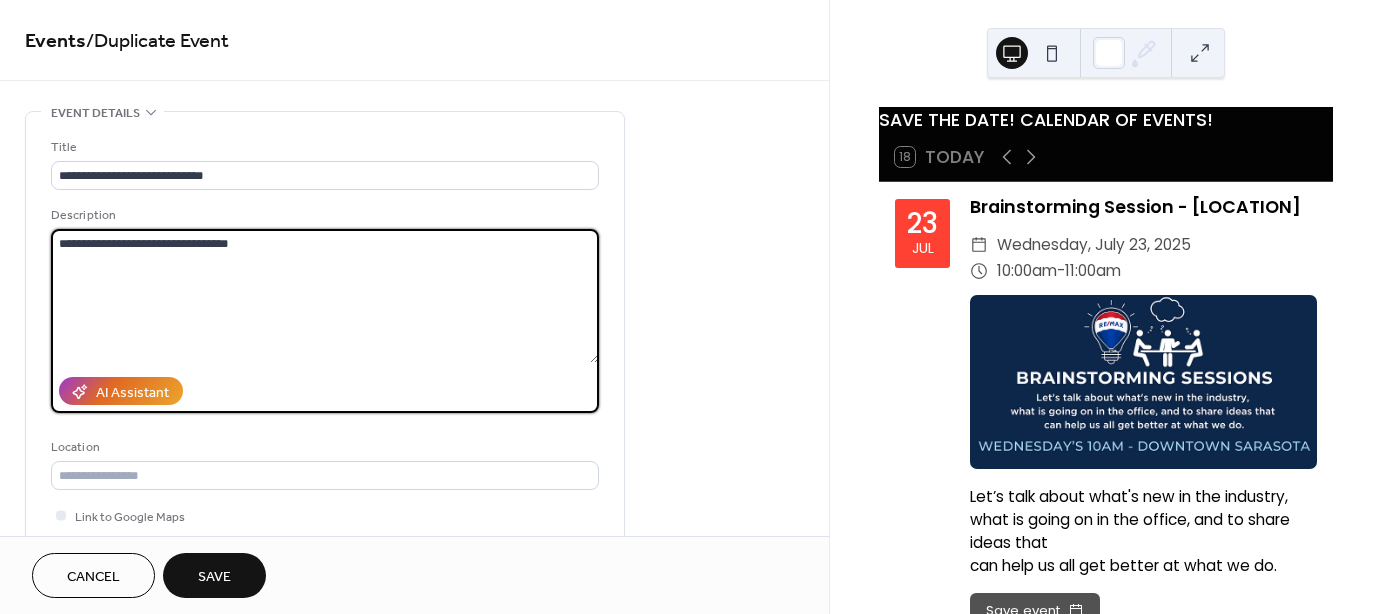 scroll, scrollTop: 0, scrollLeft: 0, axis: both 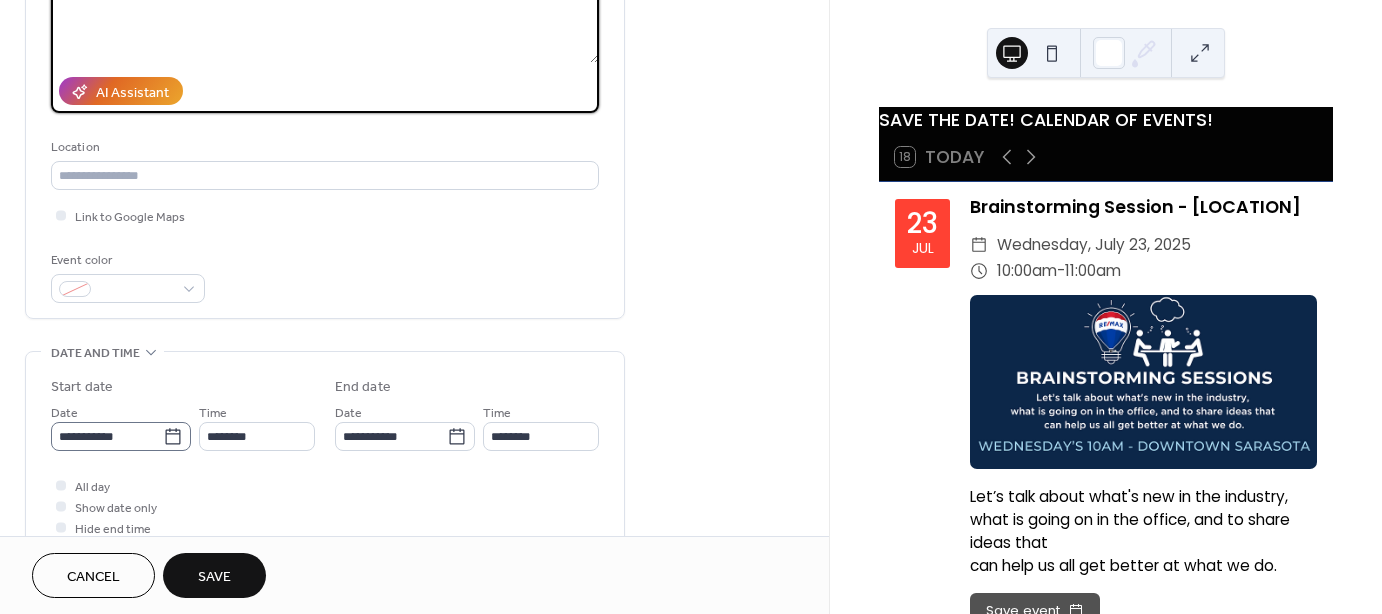 type on "**********" 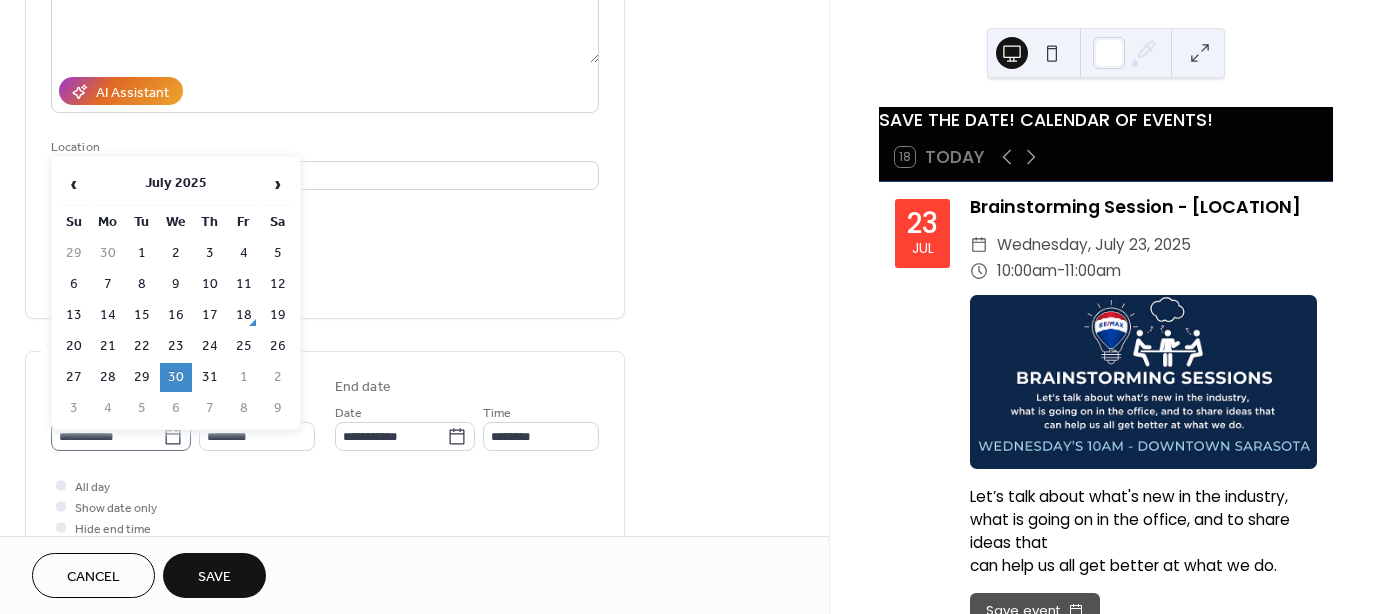 click 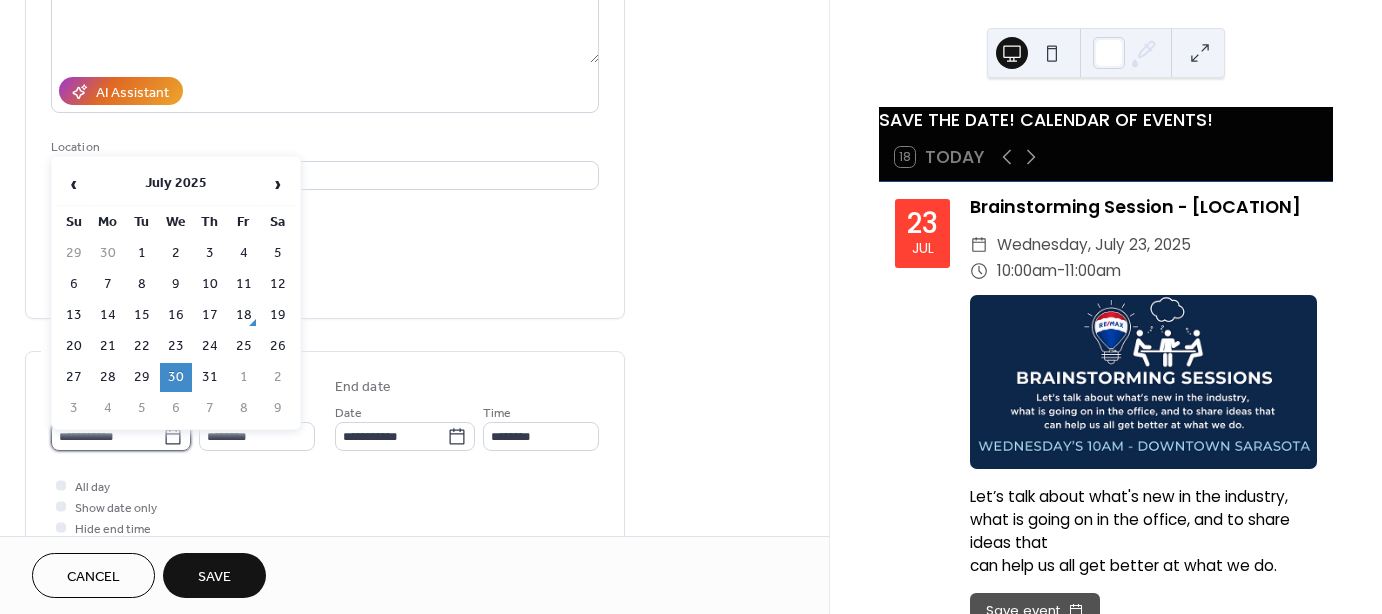 click on "**********" at bounding box center [107, 436] 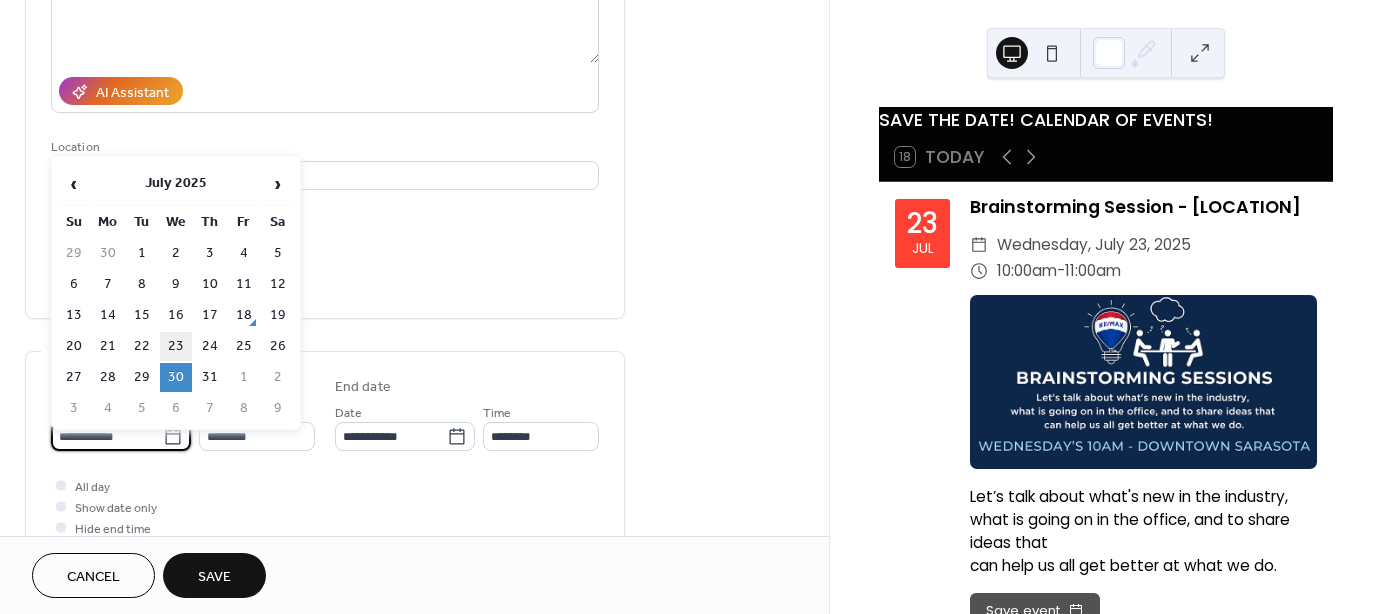 click on "23" at bounding box center [176, 346] 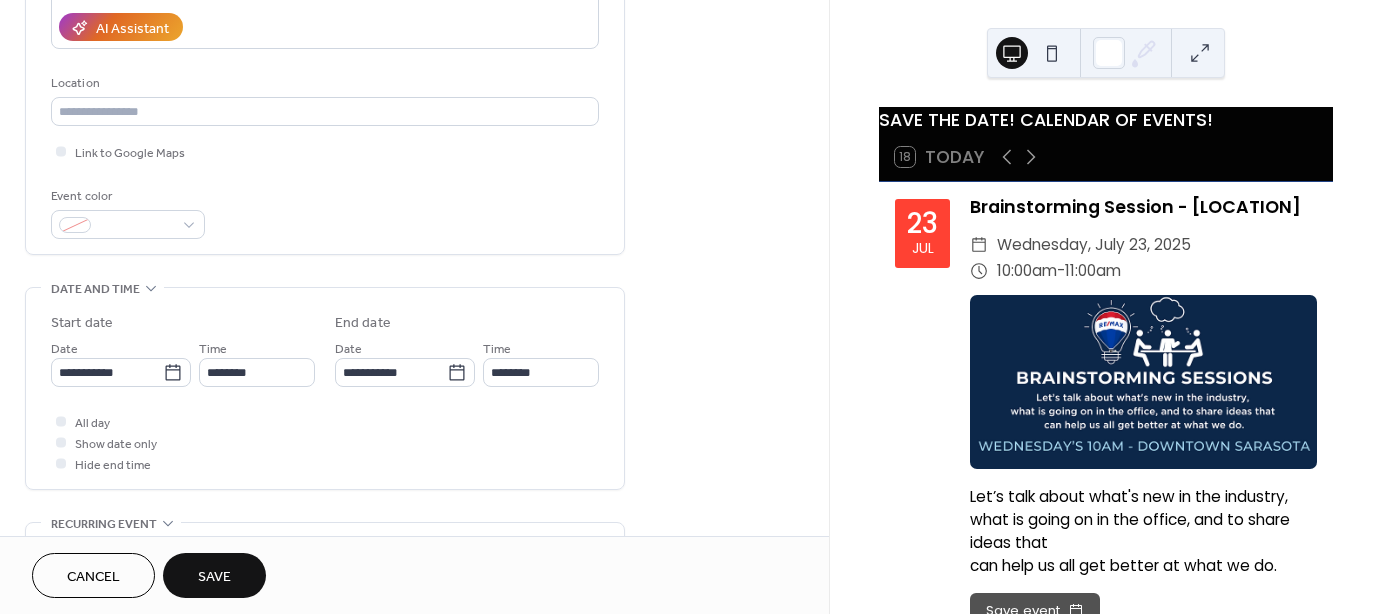 scroll, scrollTop: 600, scrollLeft: 0, axis: vertical 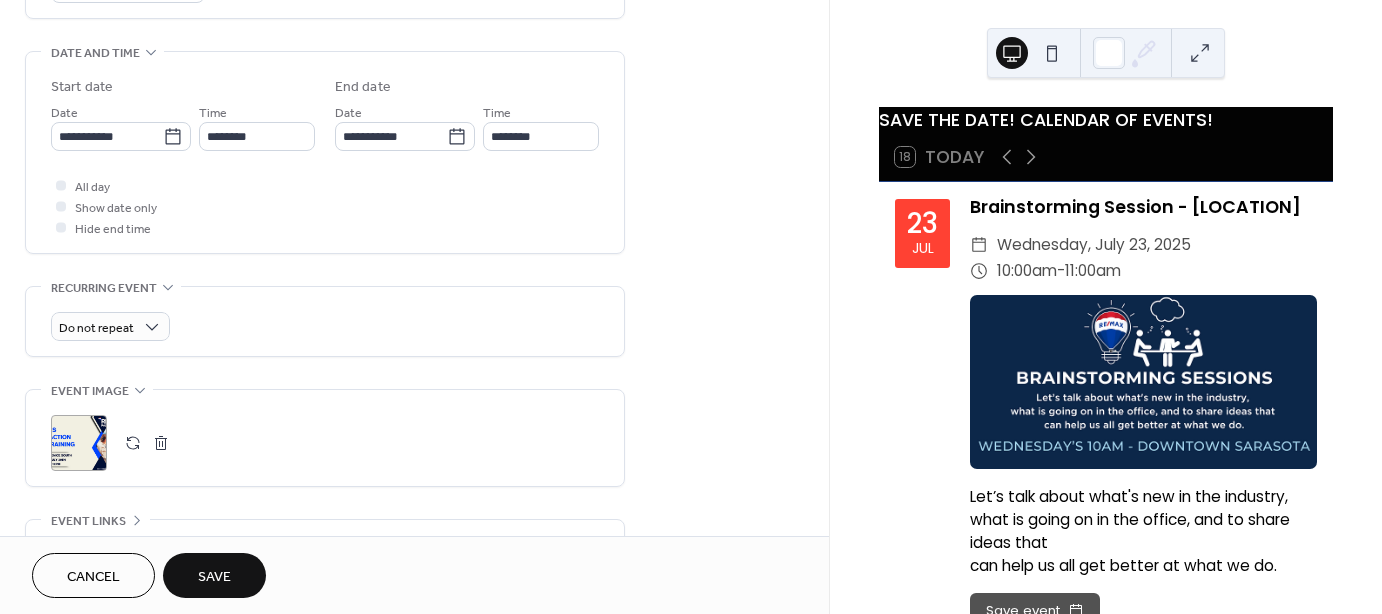 click at bounding box center [133, 443] 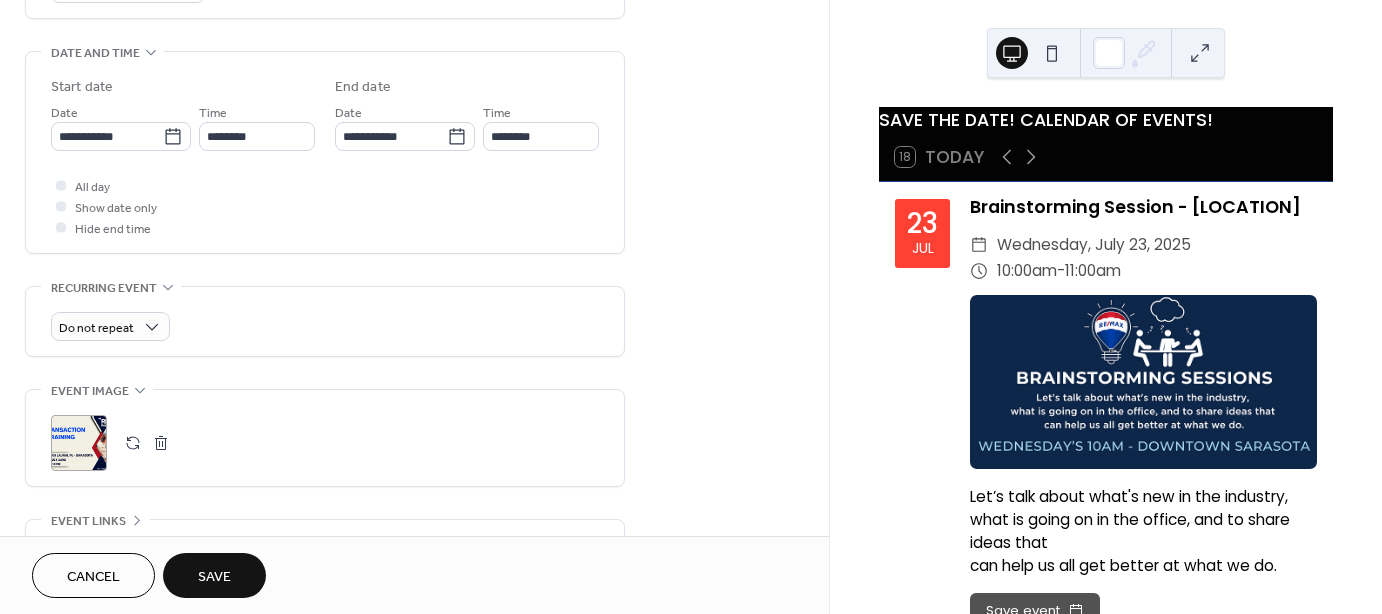 click on "Save" at bounding box center [214, 577] 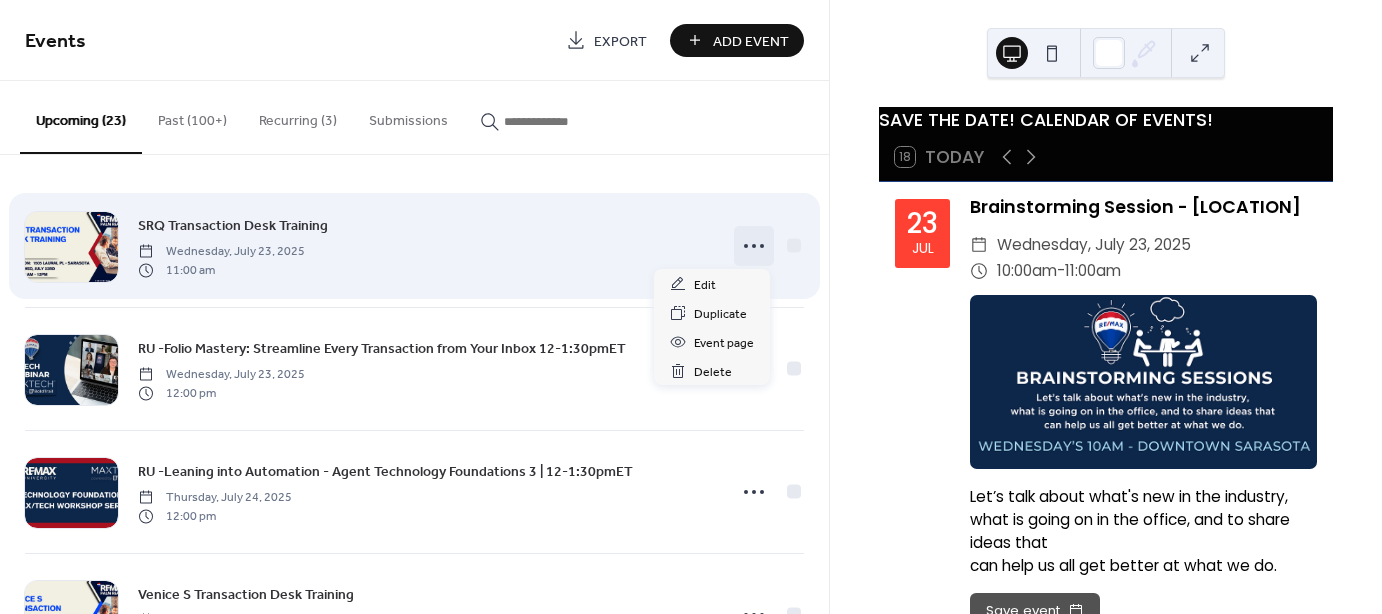 click 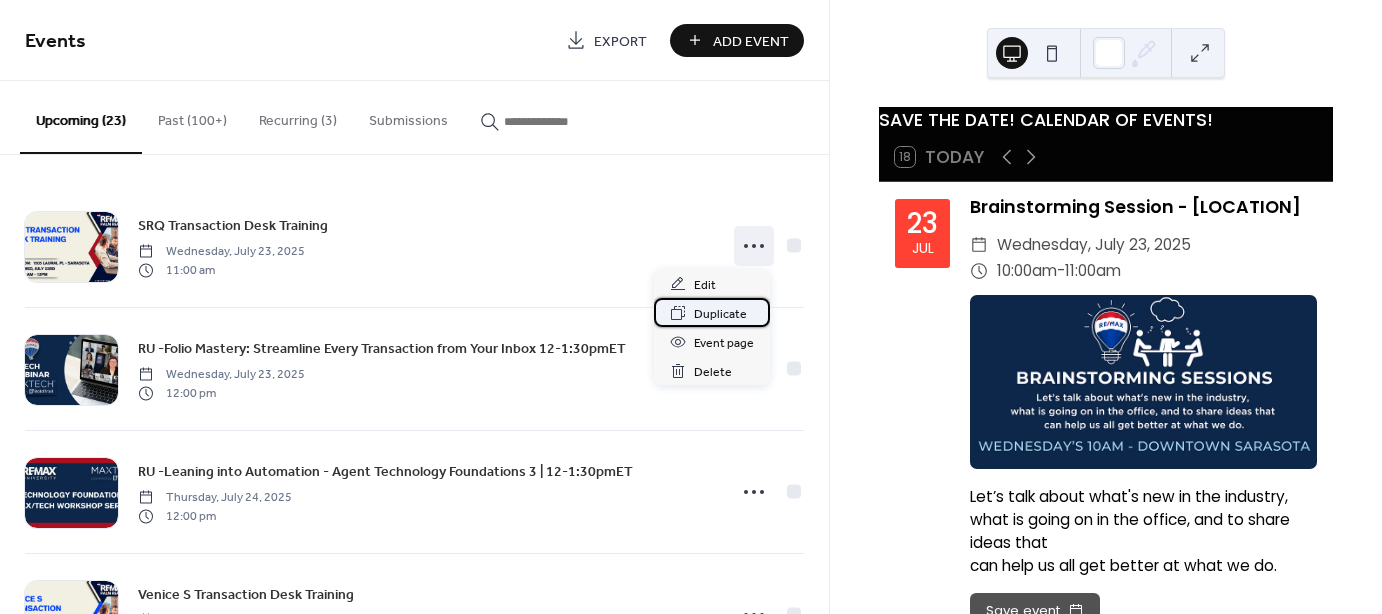 click on "Duplicate" at bounding box center [720, 314] 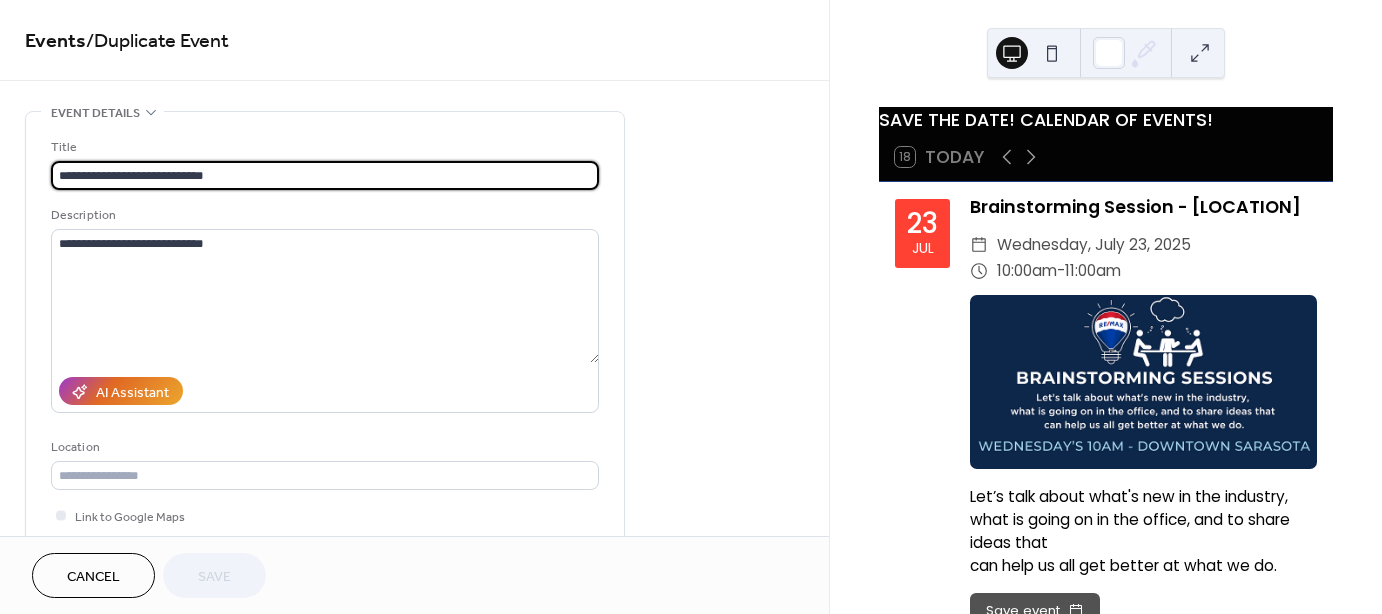 drag, startPoint x: 107, startPoint y: 165, endPoint x: -77, endPoint y: 178, distance: 184.45866 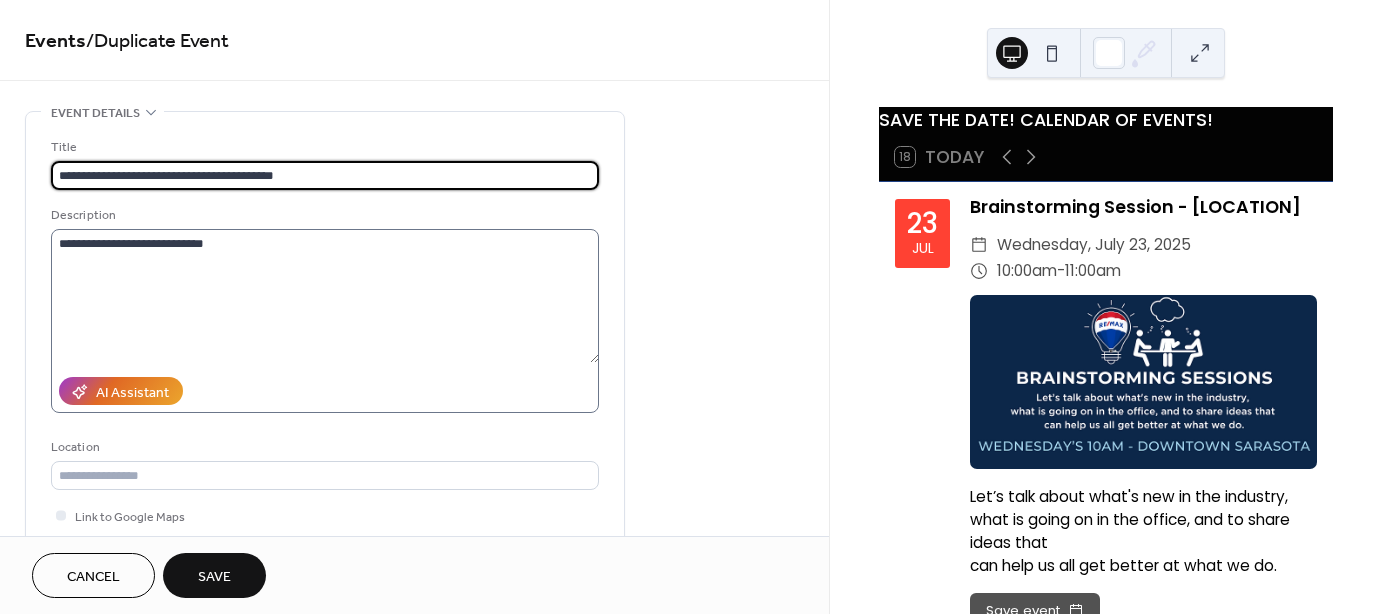 type on "**********" 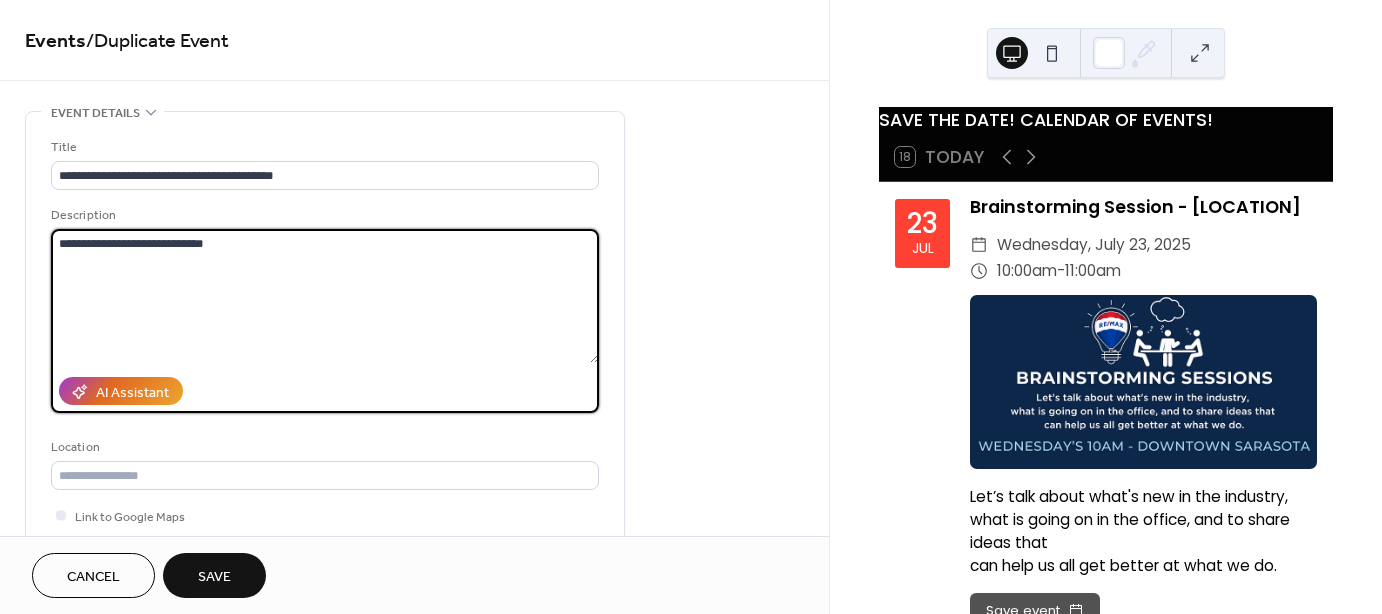 drag, startPoint x: 255, startPoint y: 243, endPoint x: -28, endPoint y: 243, distance: 283 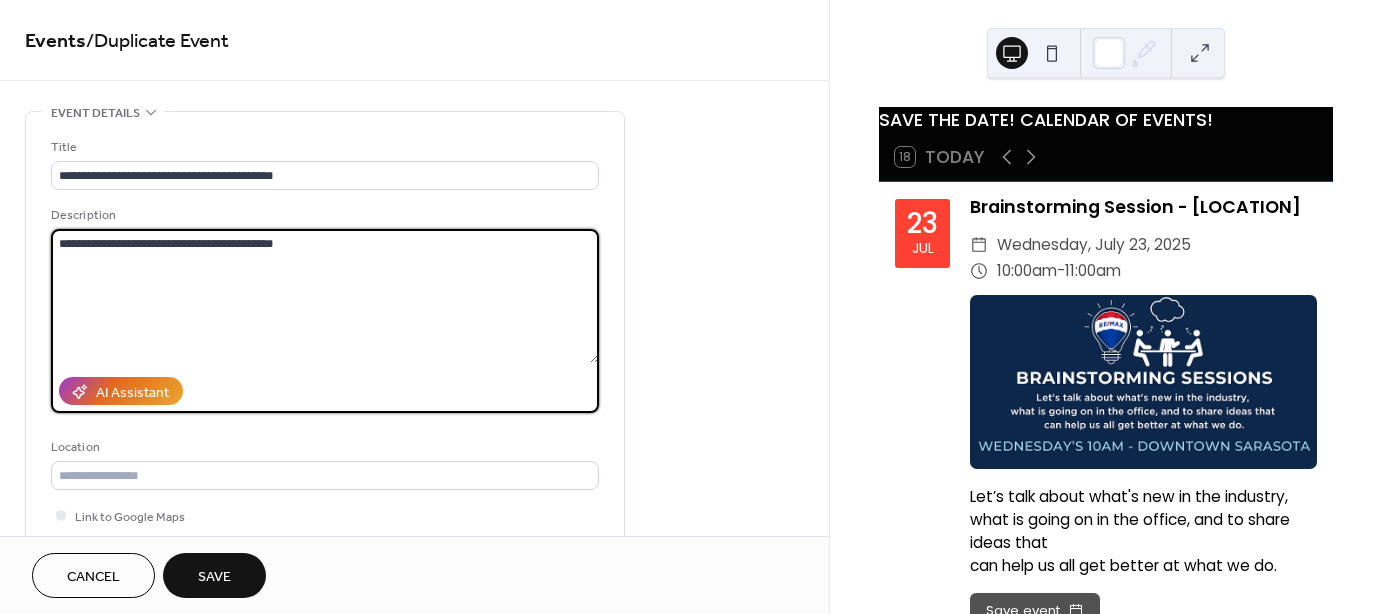 drag, startPoint x: 308, startPoint y: 243, endPoint x: -12, endPoint y: 237, distance: 320.05624 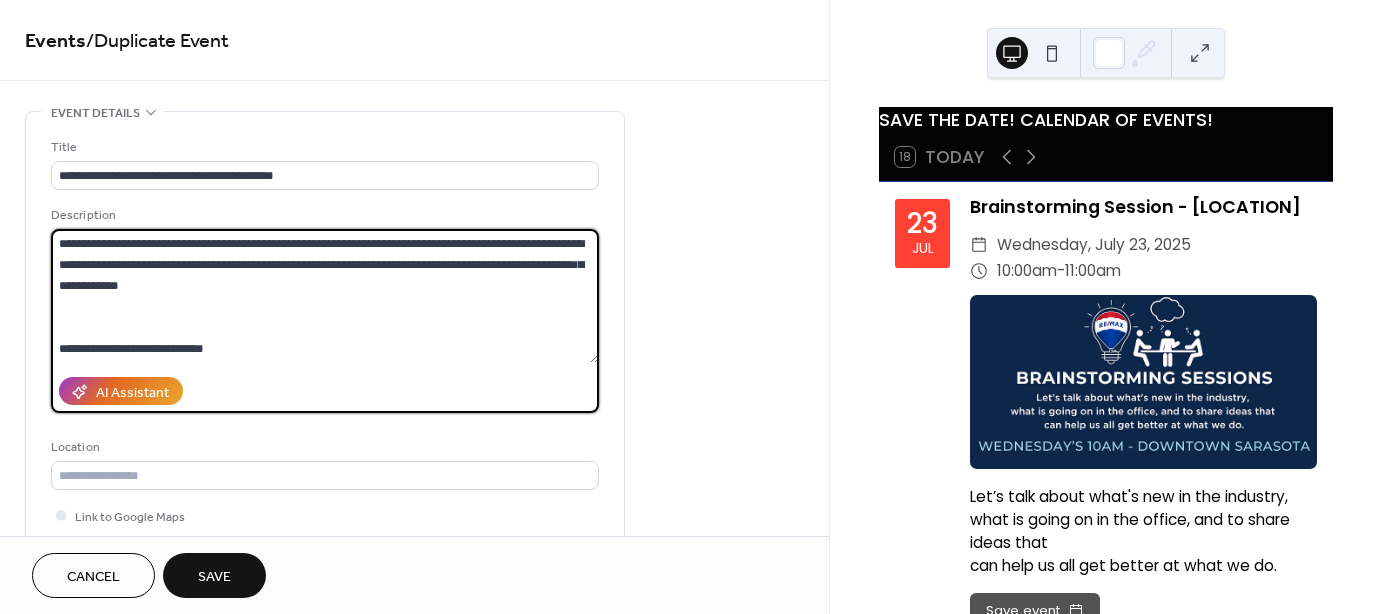 scroll, scrollTop: 165, scrollLeft: 0, axis: vertical 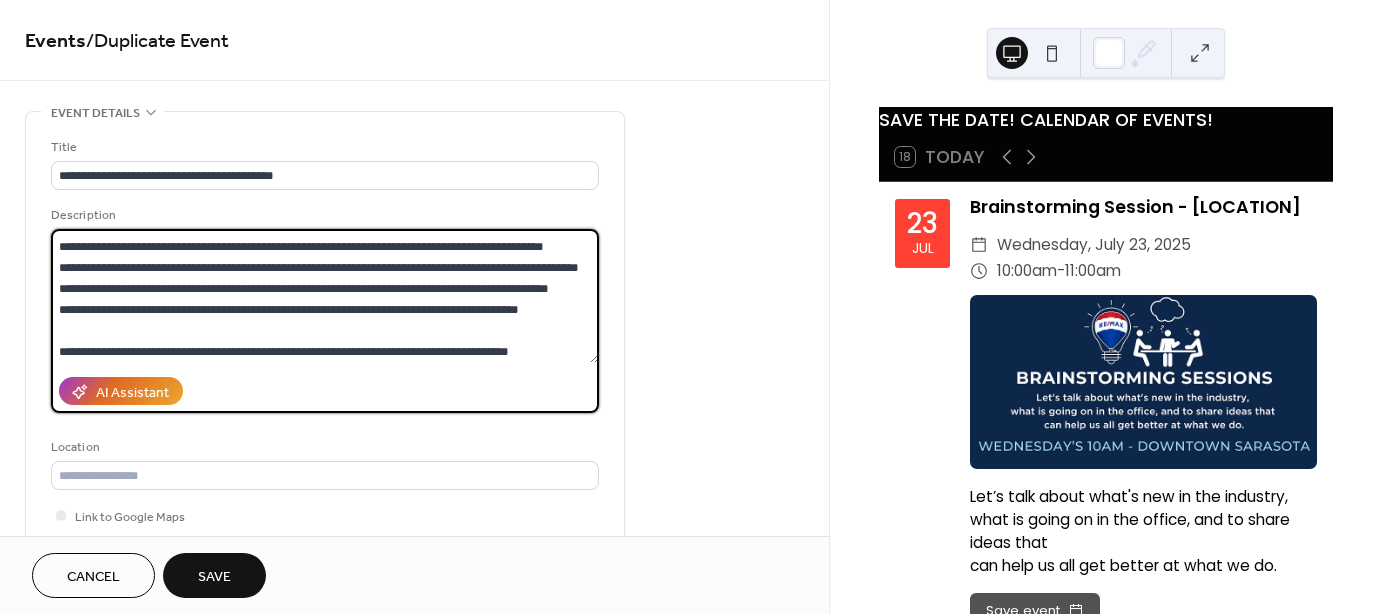 type on "**********" 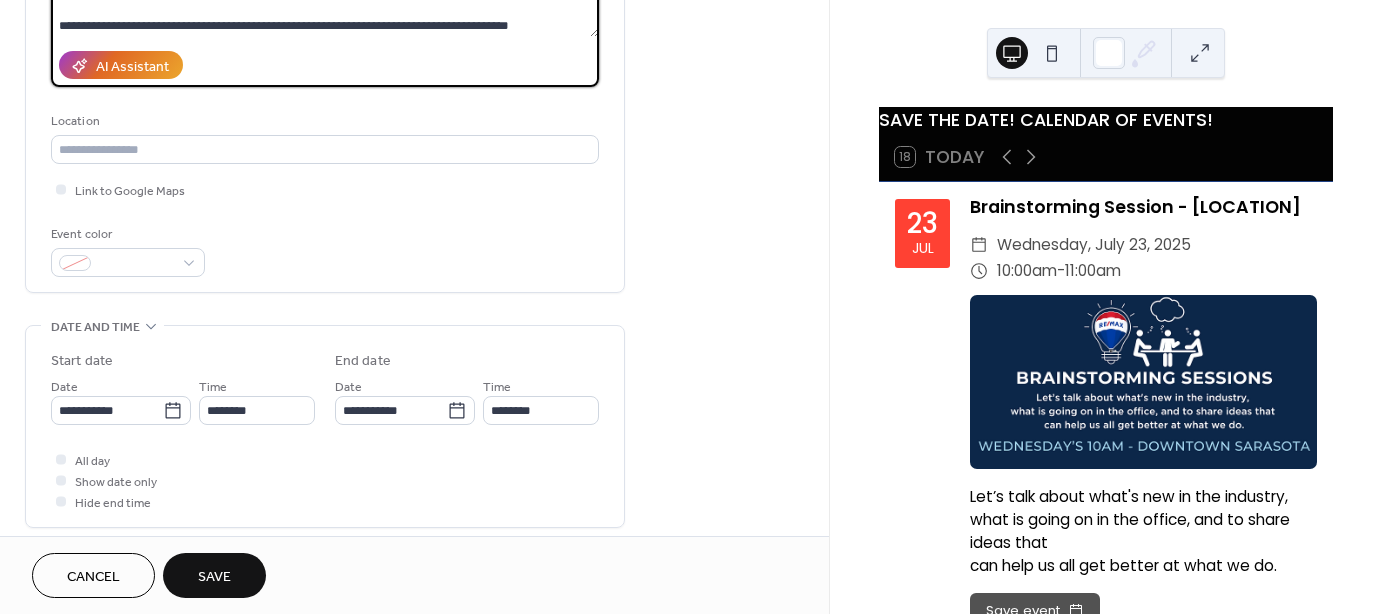scroll, scrollTop: 500, scrollLeft: 0, axis: vertical 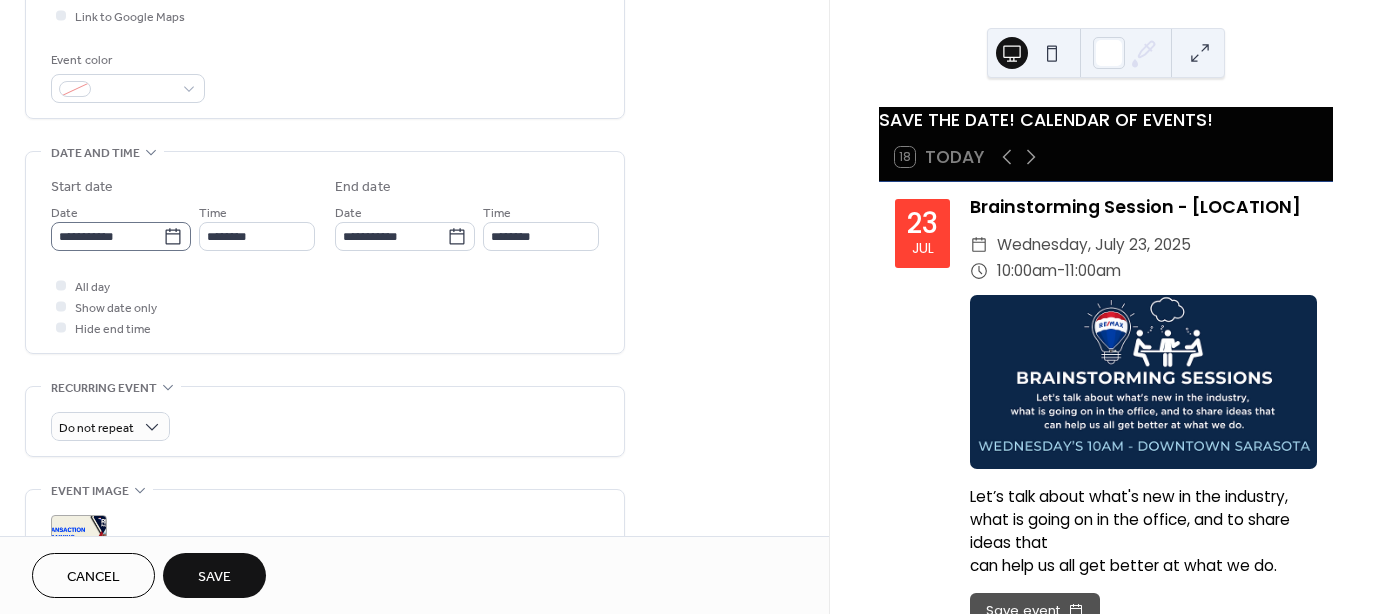 click 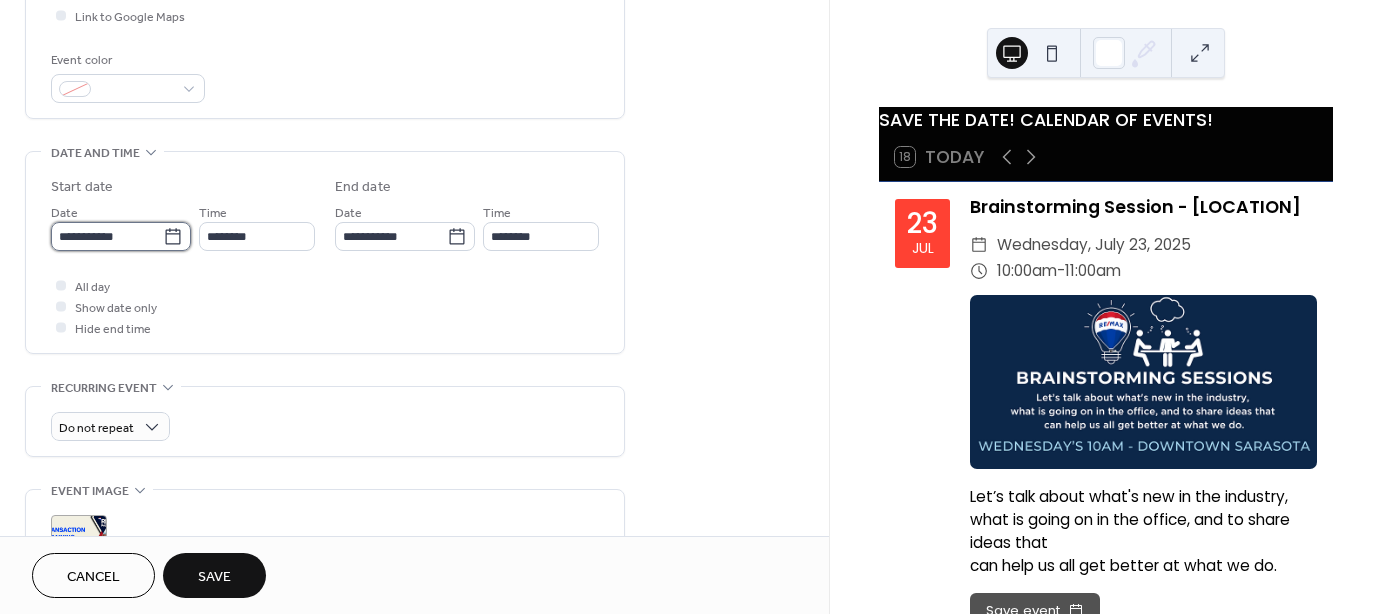 click on "**********" at bounding box center (107, 236) 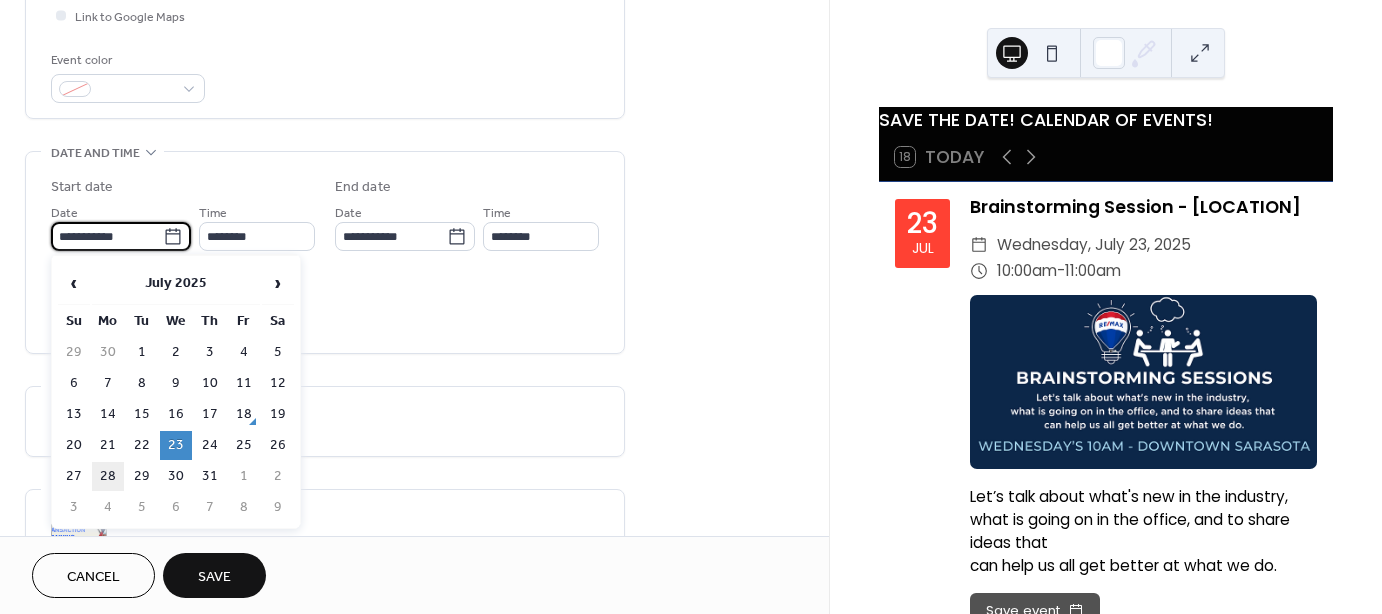 click on "28" at bounding box center [108, 476] 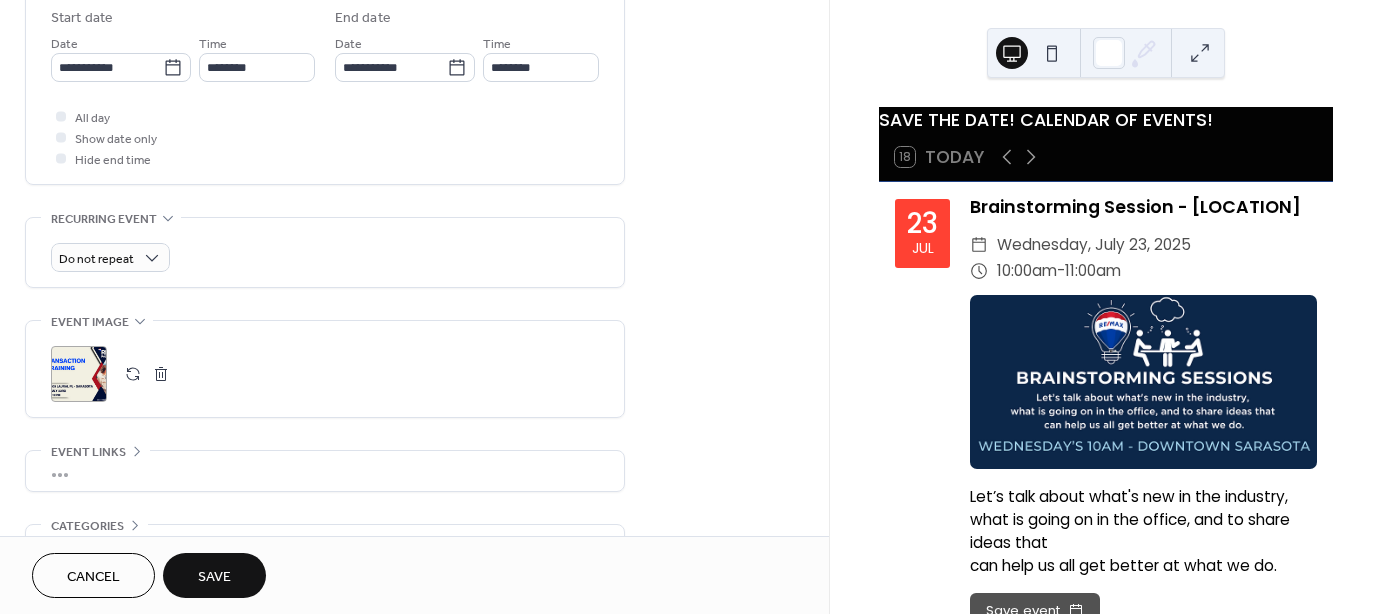 scroll, scrollTop: 700, scrollLeft: 0, axis: vertical 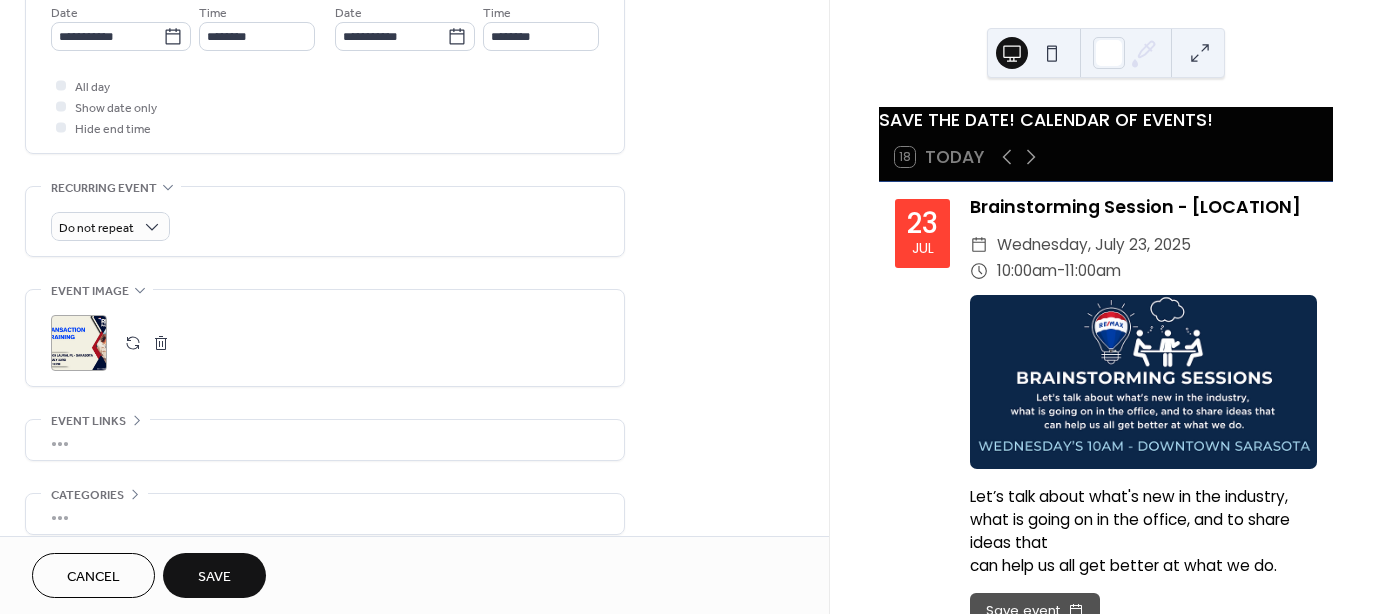 click at bounding box center (133, 343) 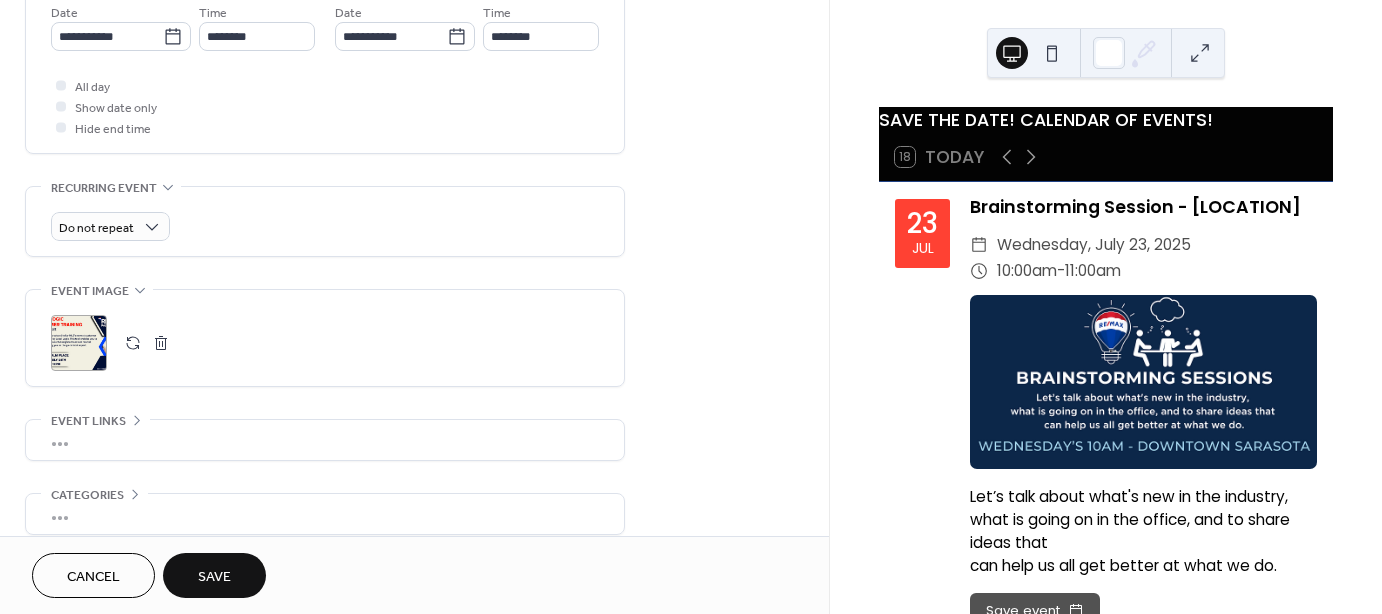 click on "Save" at bounding box center [214, 577] 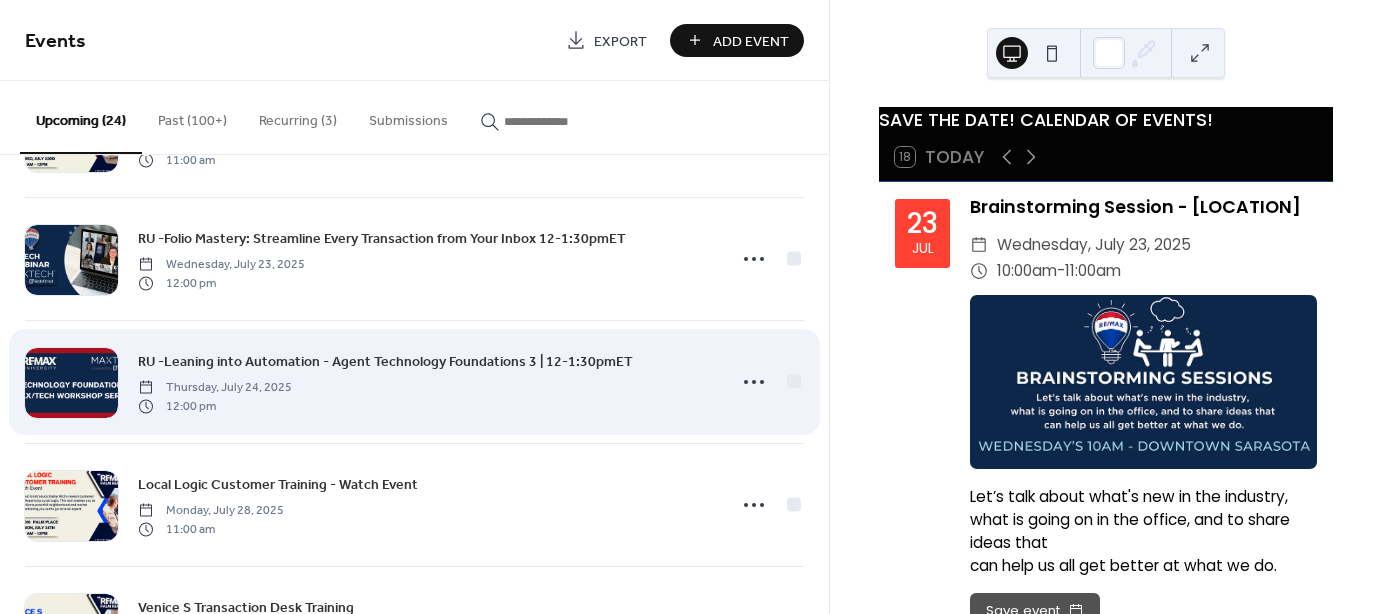 scroll, scrollTop: 500, scrollLeft: 0, axis: vertical 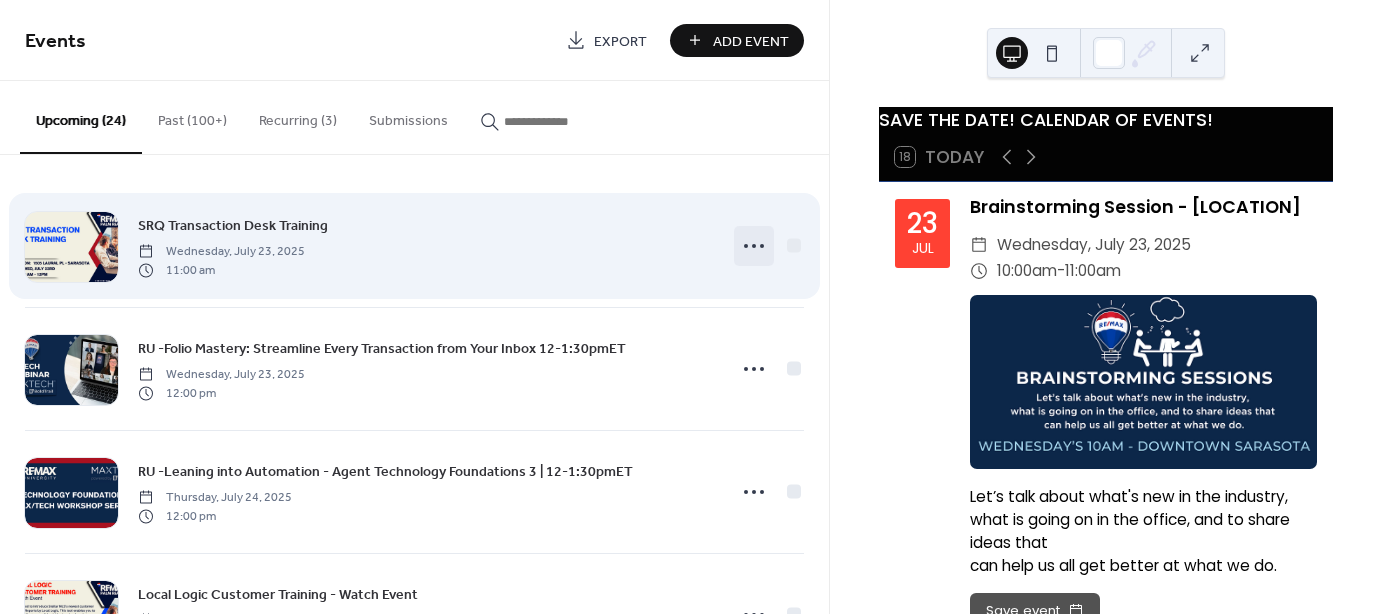 click 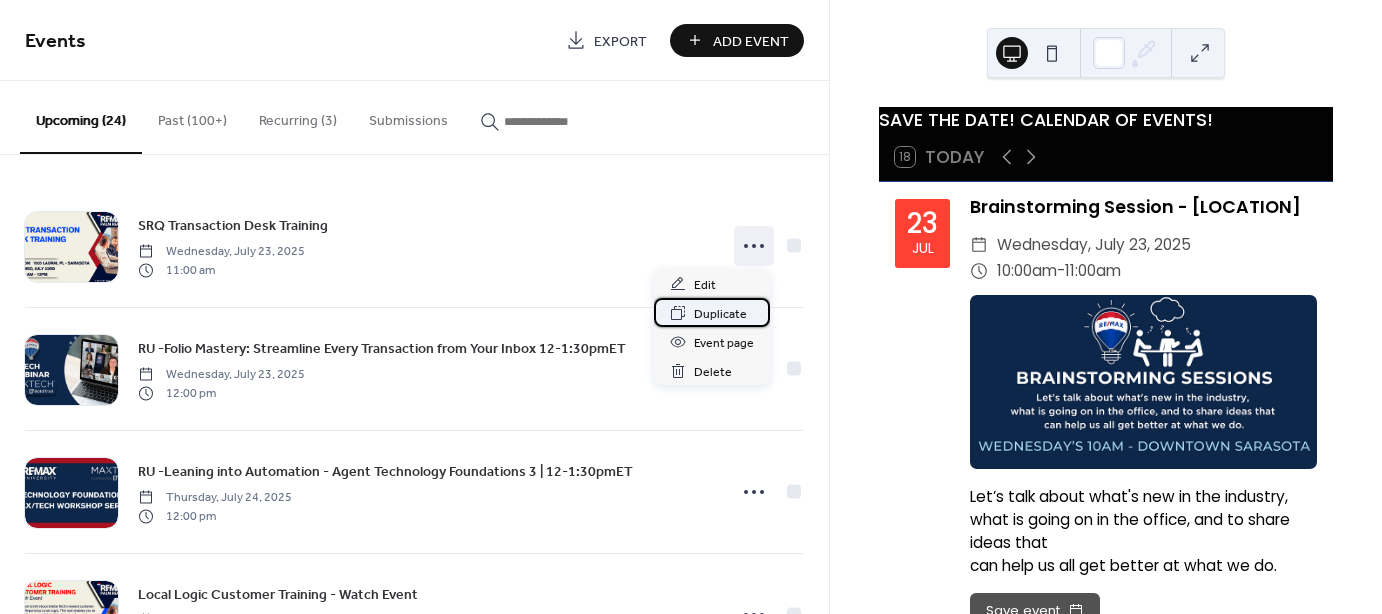 click on "Duplicate" at bounding box center (720, 314) 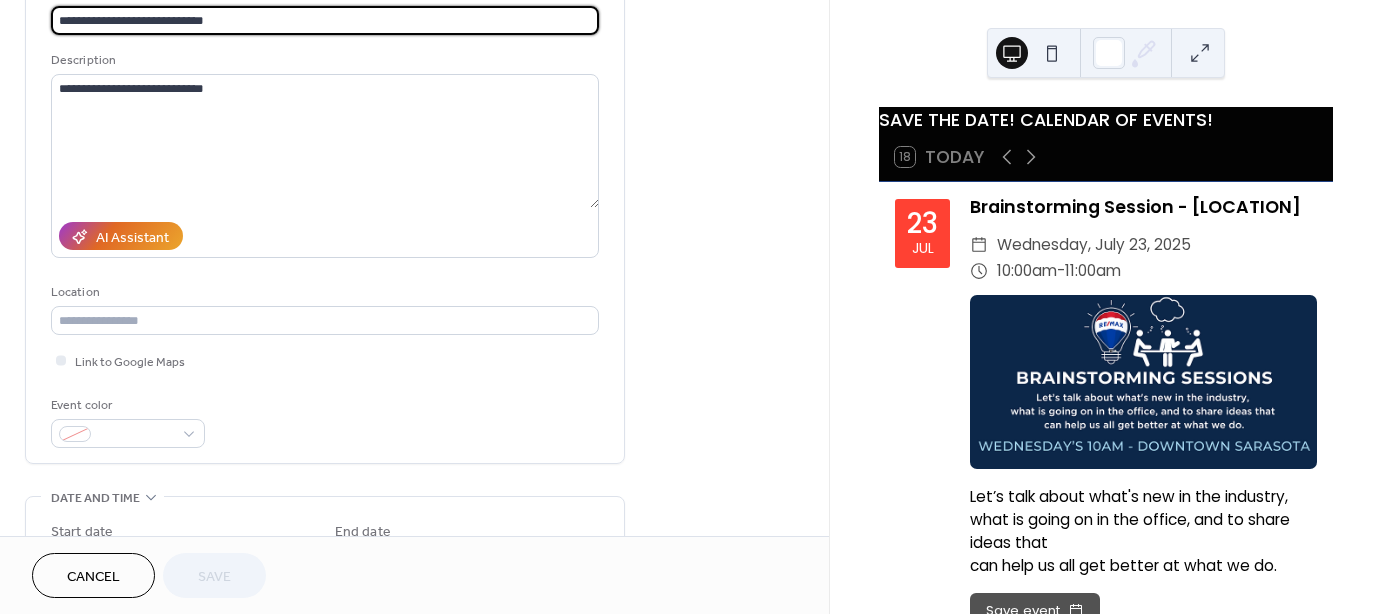 scroll, scrollTop: 600, scrollLeft: 0, axis: vertical 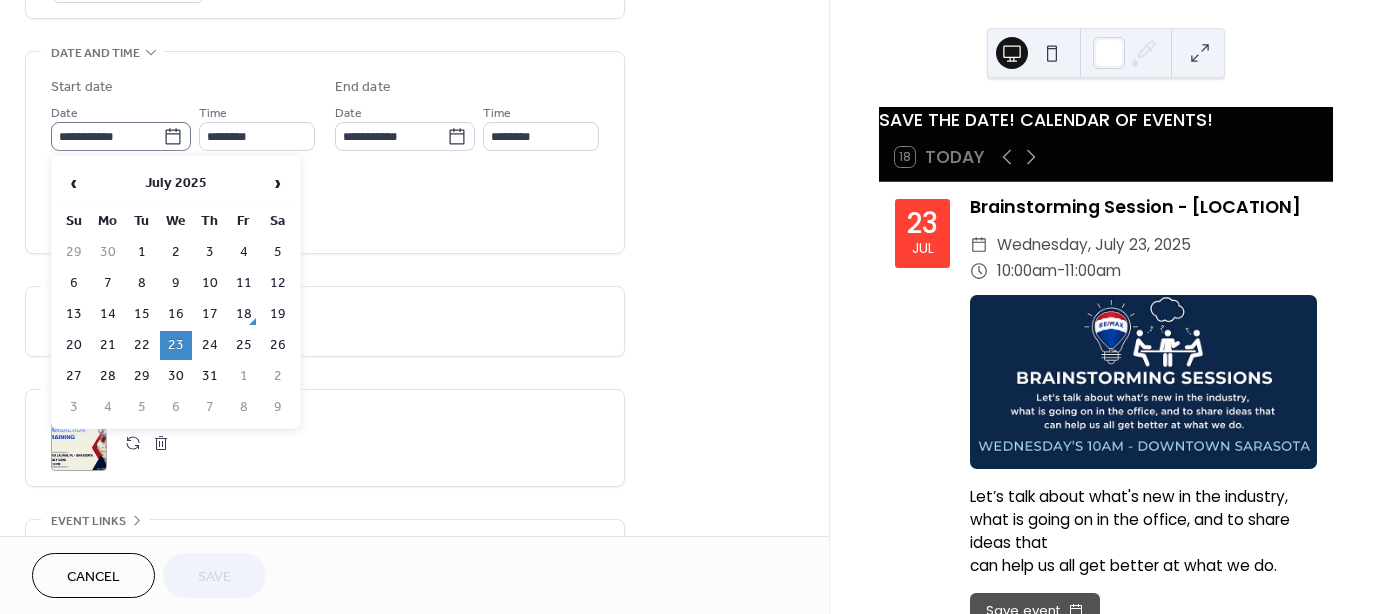 click 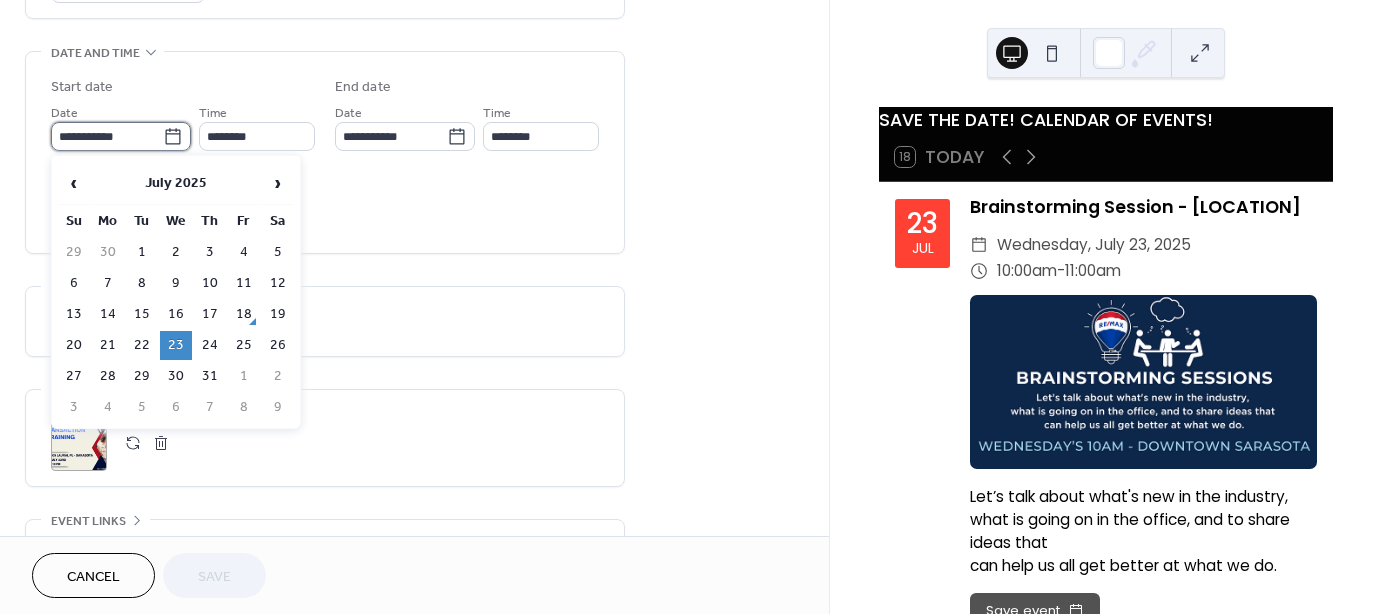 click on "**********" at bounding box center [107, 136] 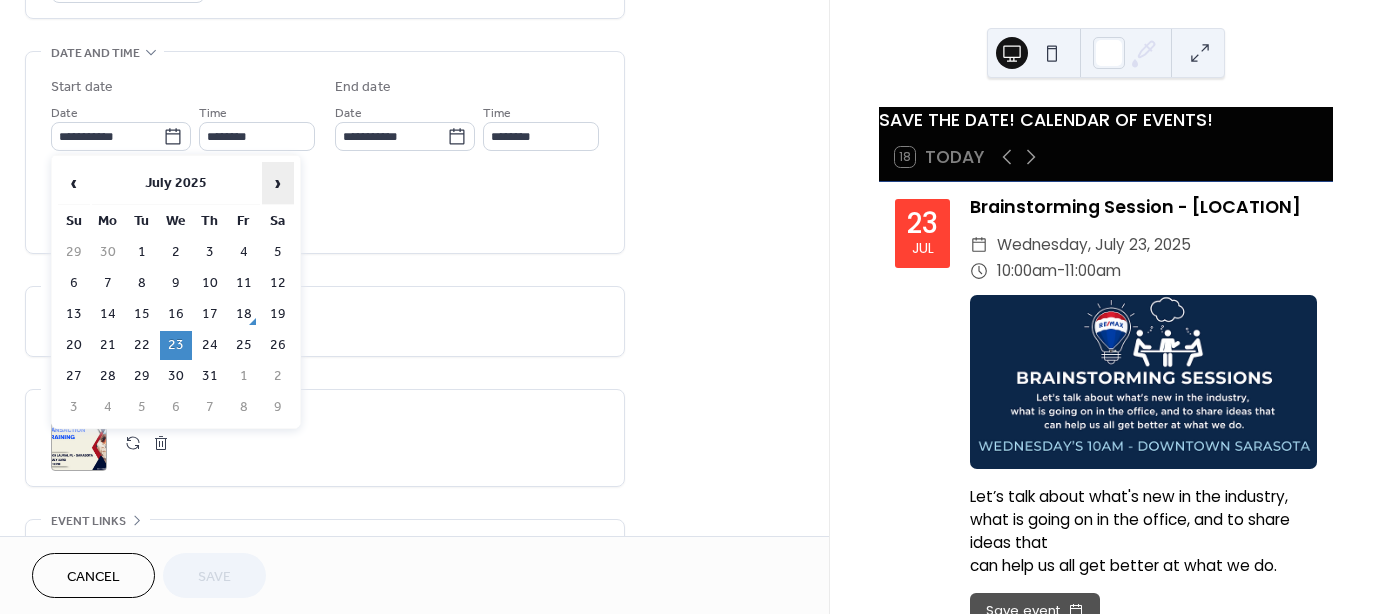 click on "›" at bounding box center [278, 183] 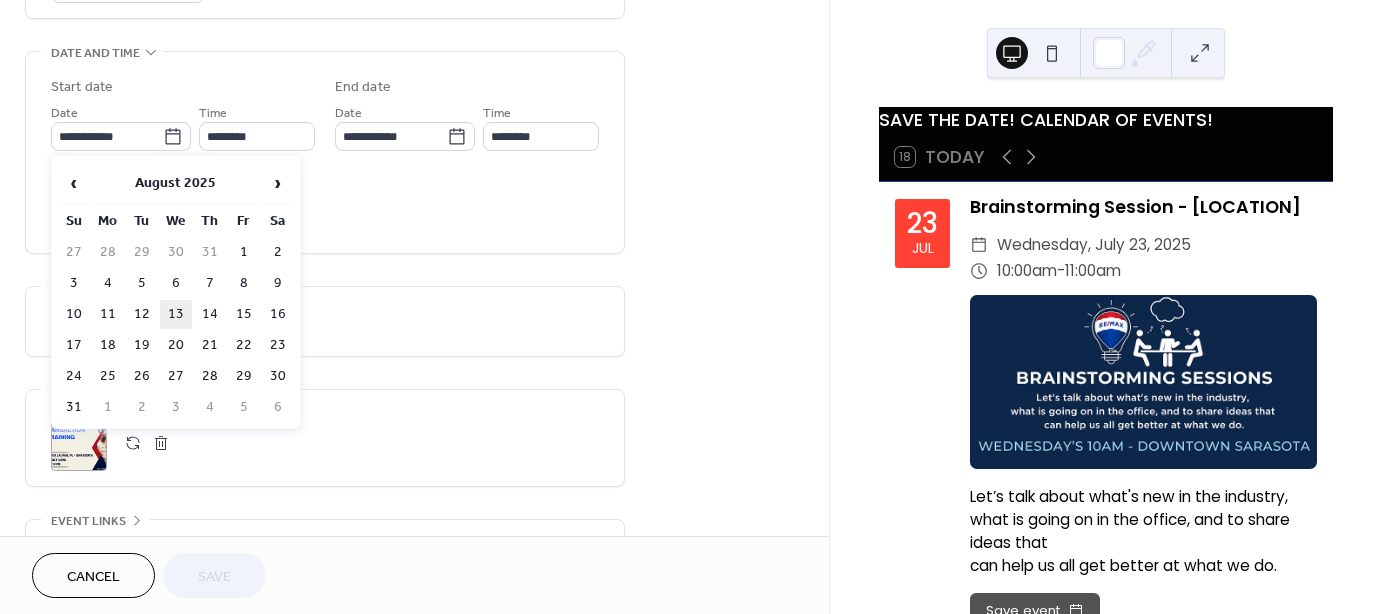 click on "13" at bounding box center (176, 314) 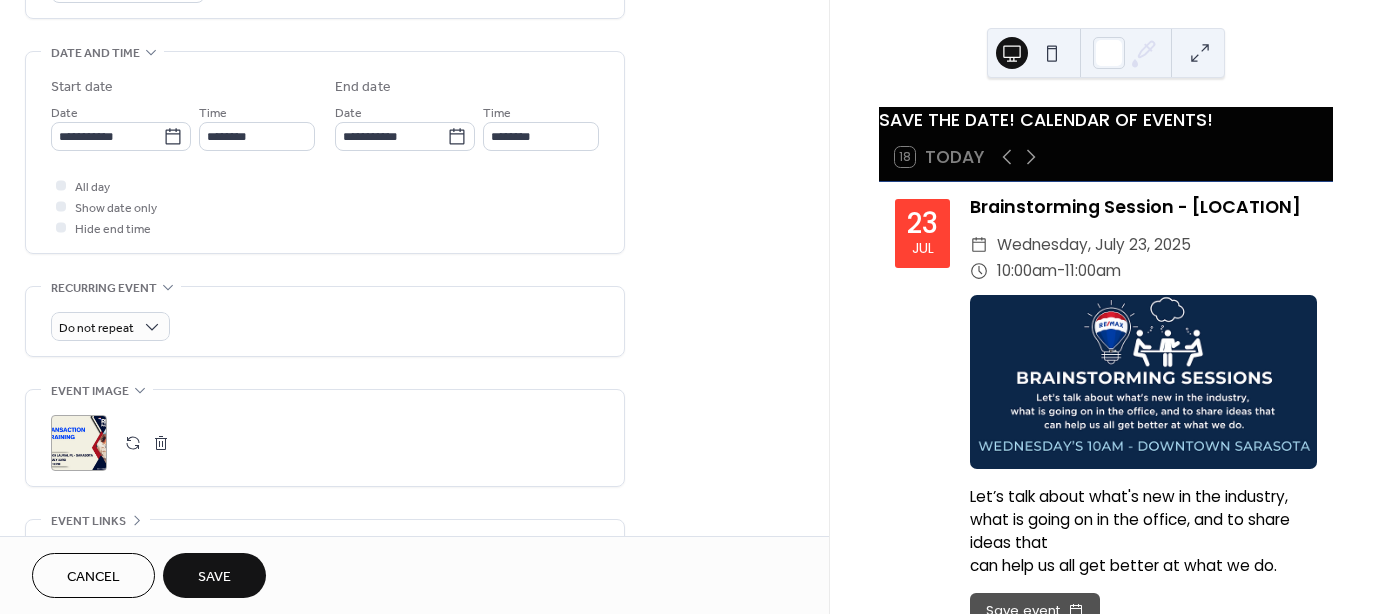click on "Save" at bounding box center (214, 577) 